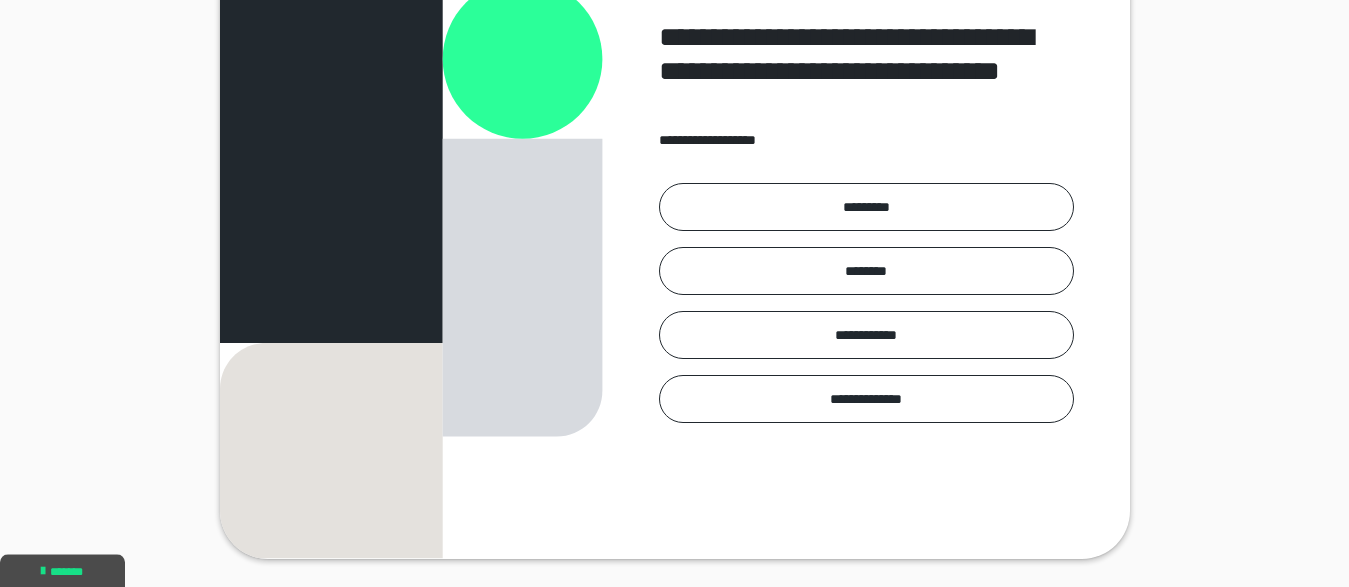 scroll, scrollTop: 178, scrollLeft: 0, axis: vertical 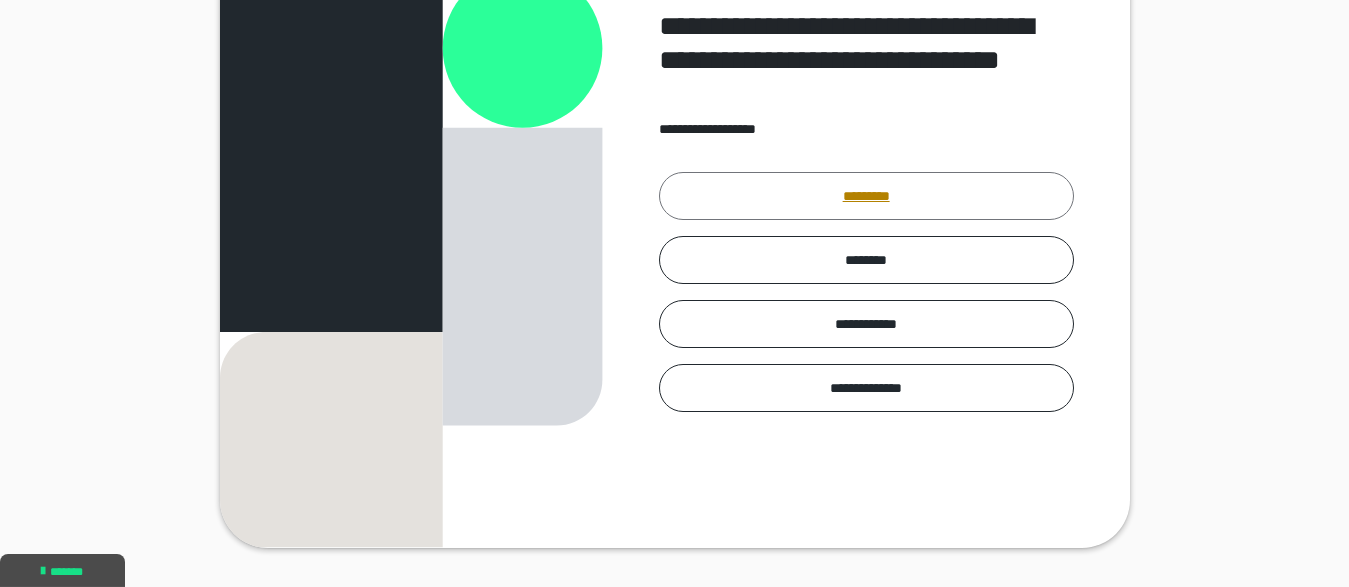 click on "*********" at bounding box center (866, 196) 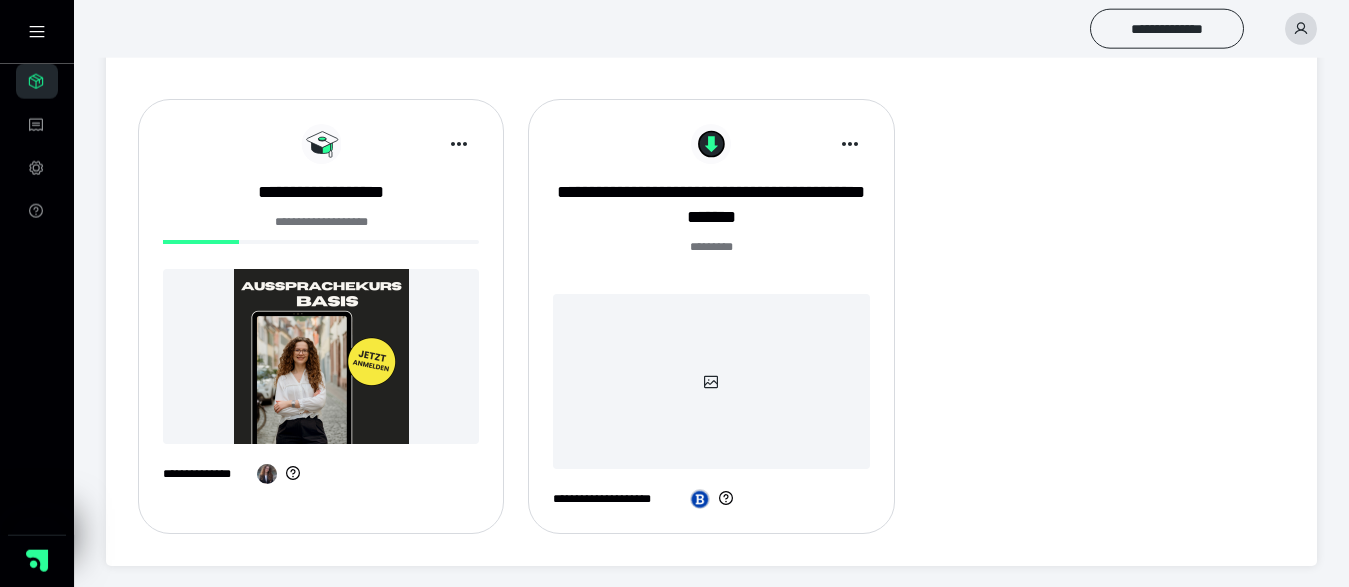 scroll, scrollTop: 220, scrollLeft: 0, axis: vertical 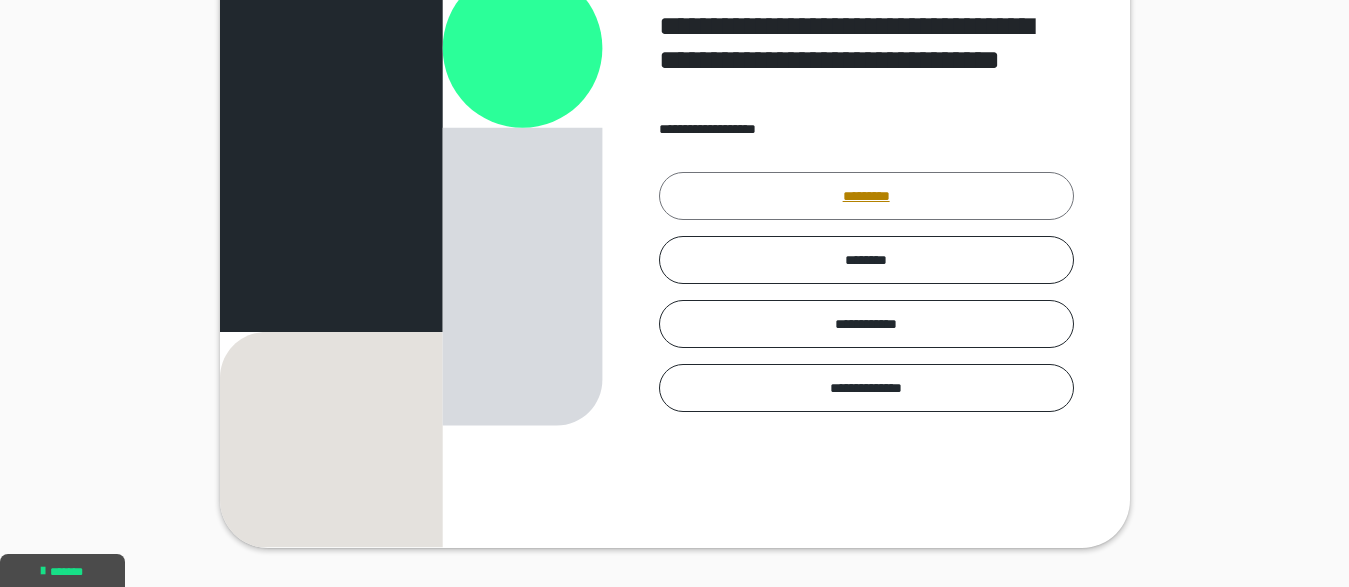 click on "*********" at bounding box center [866, 196] 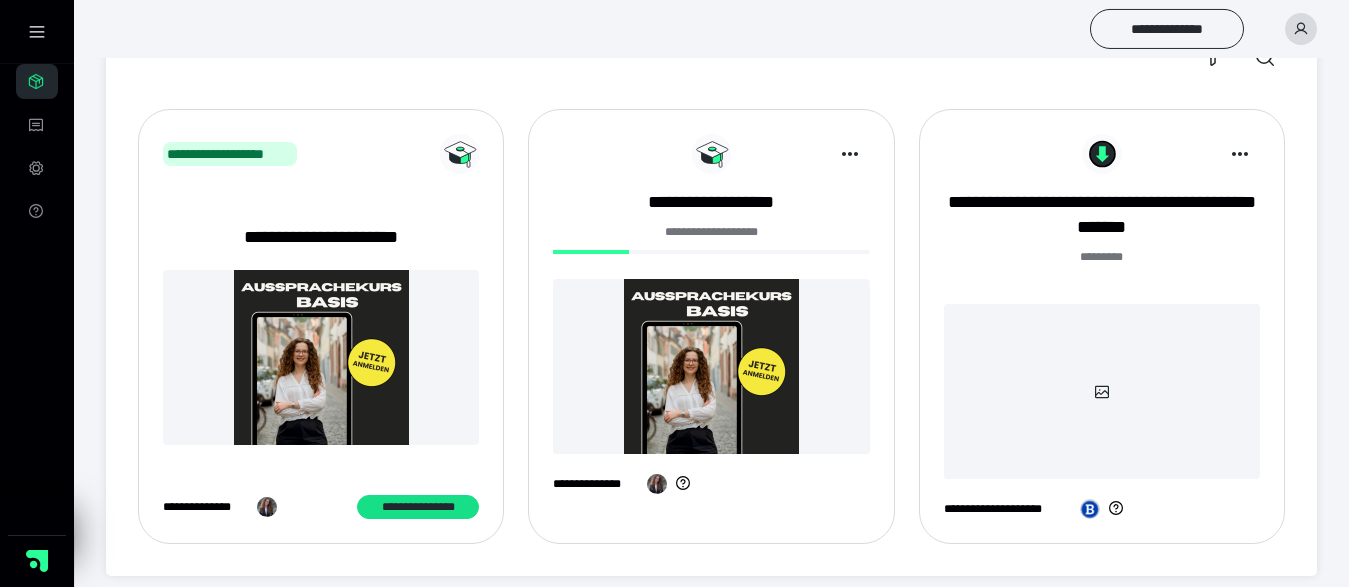 scroll, scrollTop: 220, scrollLeft: 0, axis: vertical 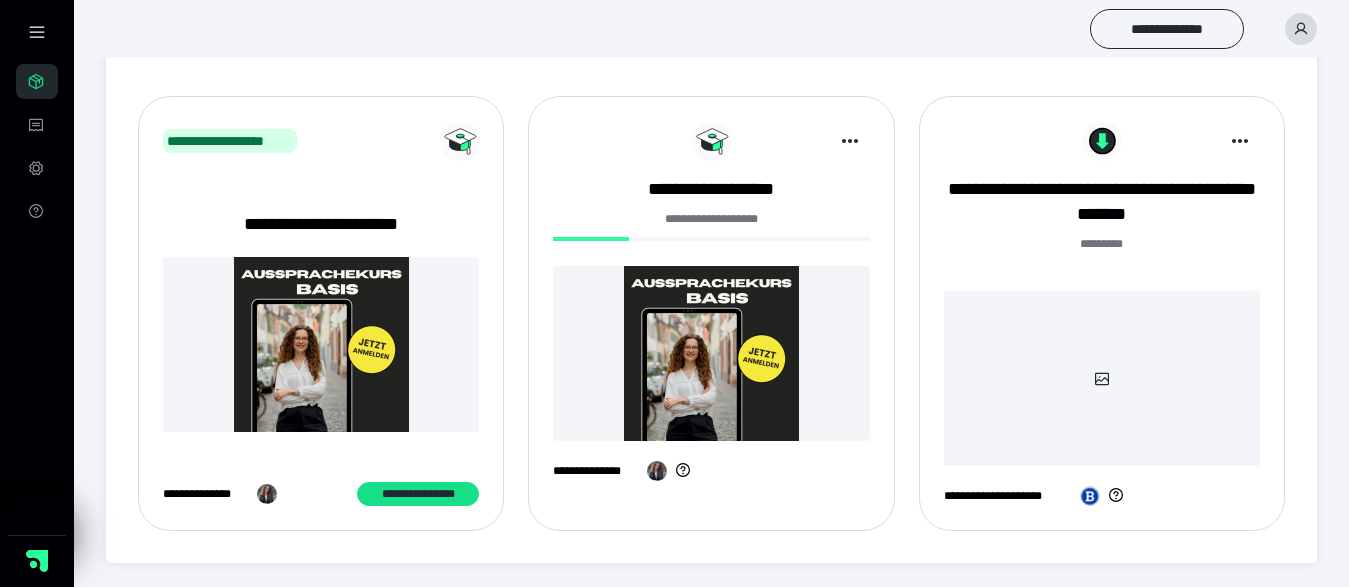 click at bounding box center [711, 353] 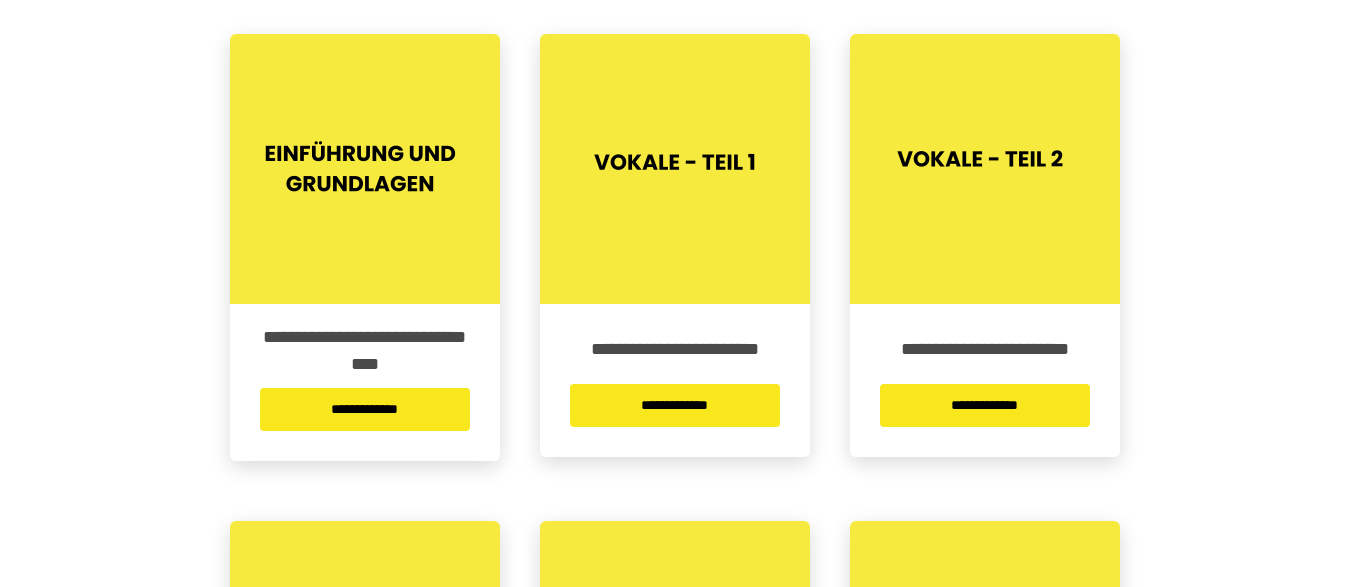 scroll, scrollTop: 407, scrollLeft: 0, axis: vertical 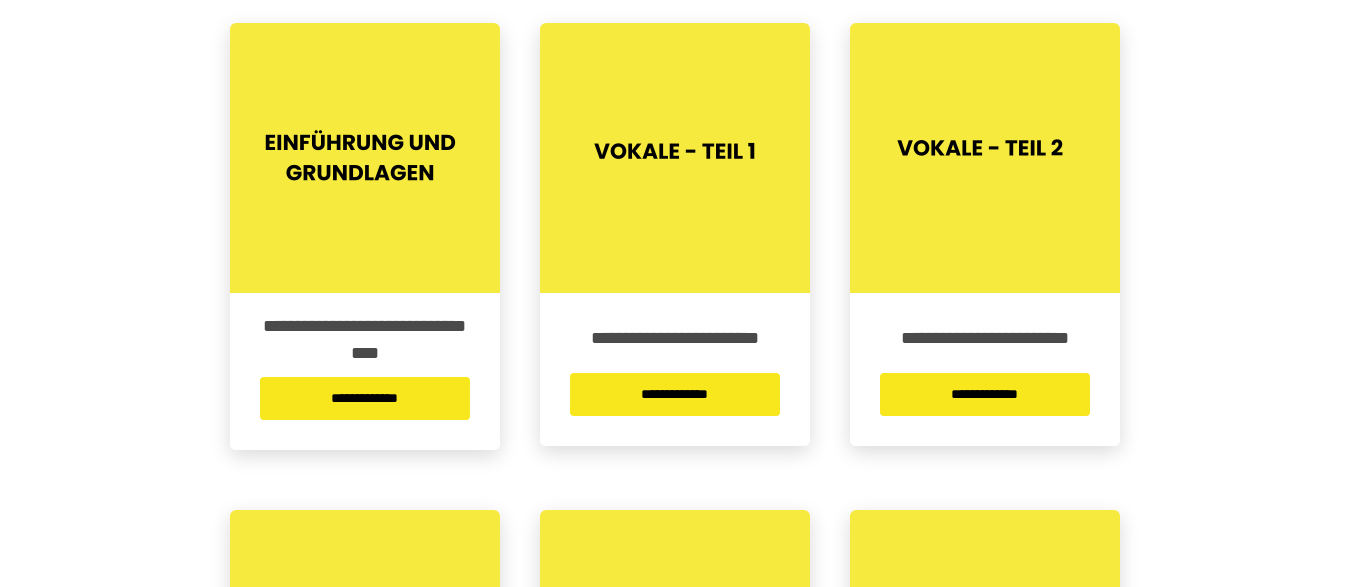 click at bounding box center (985, 158) 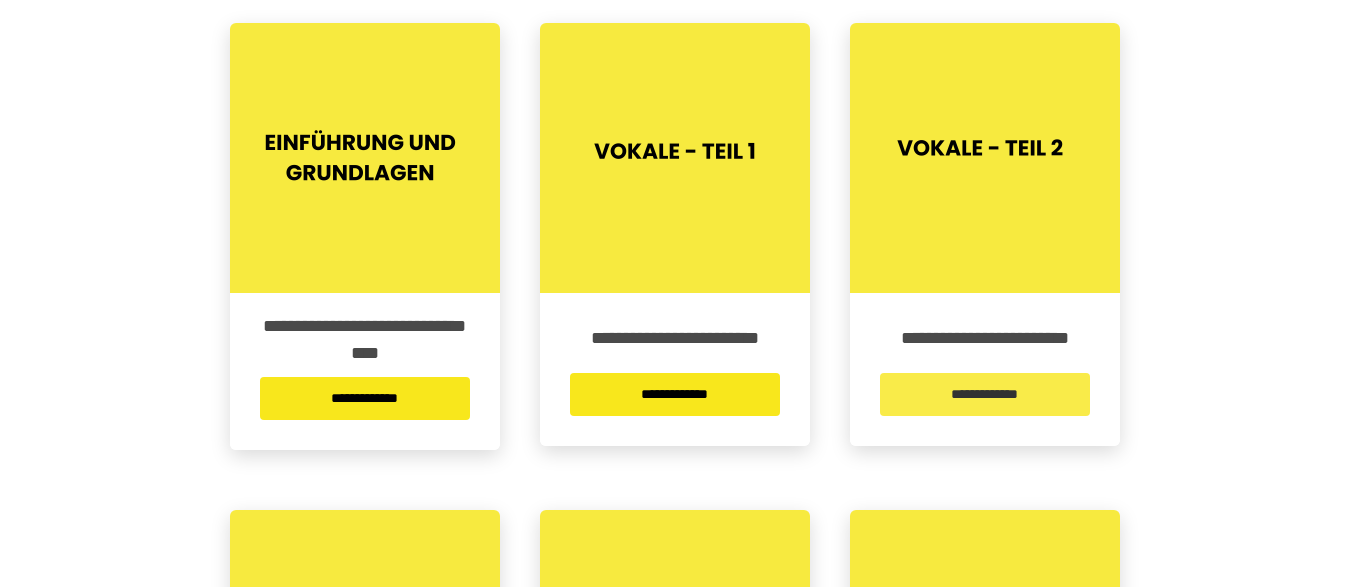 click on "**********" at bounding box center (985, 394) 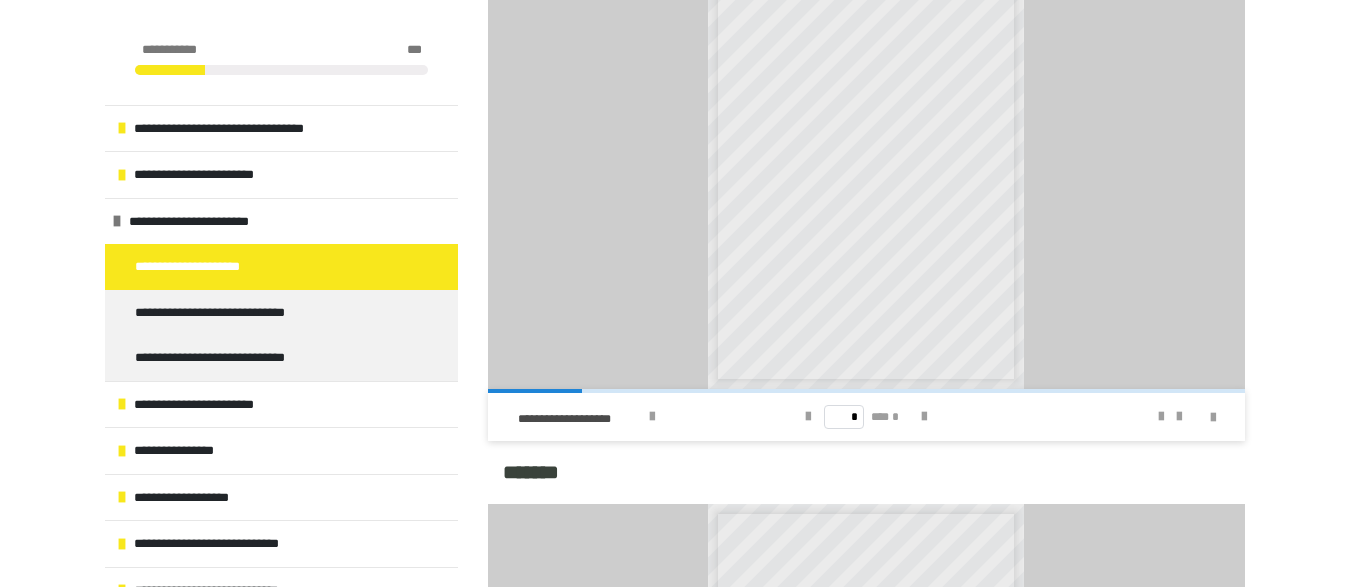 scroll, scrollTop: 1207, scrollLeft: 0, axis: vertical 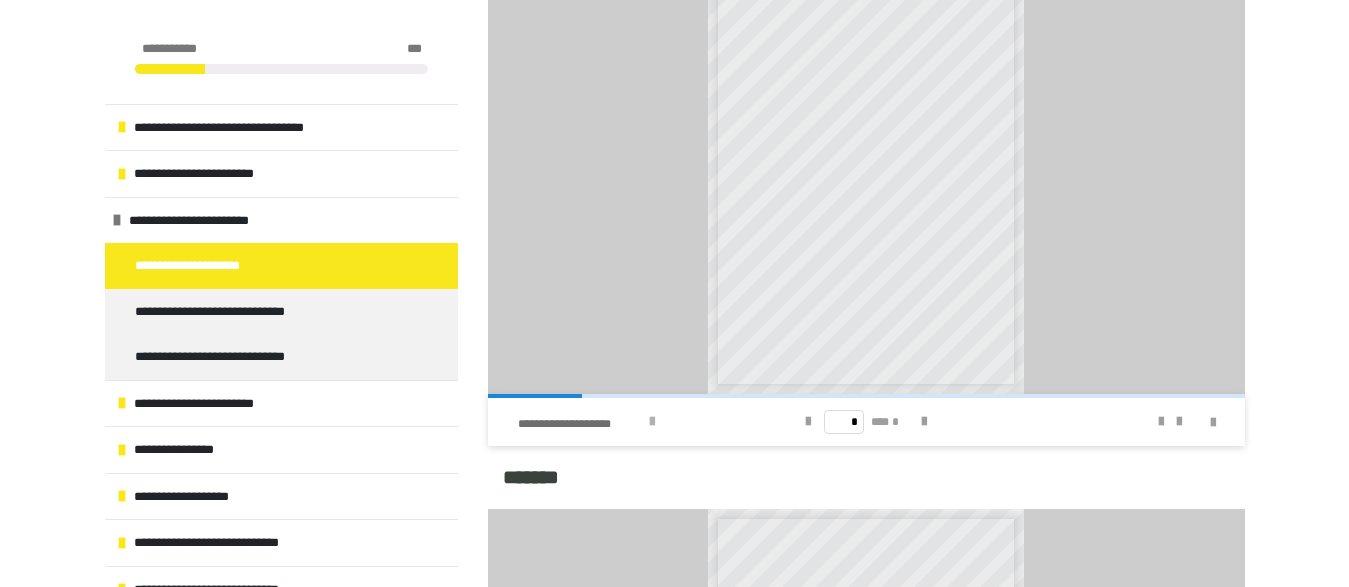 click at bounding box center [652, 423] 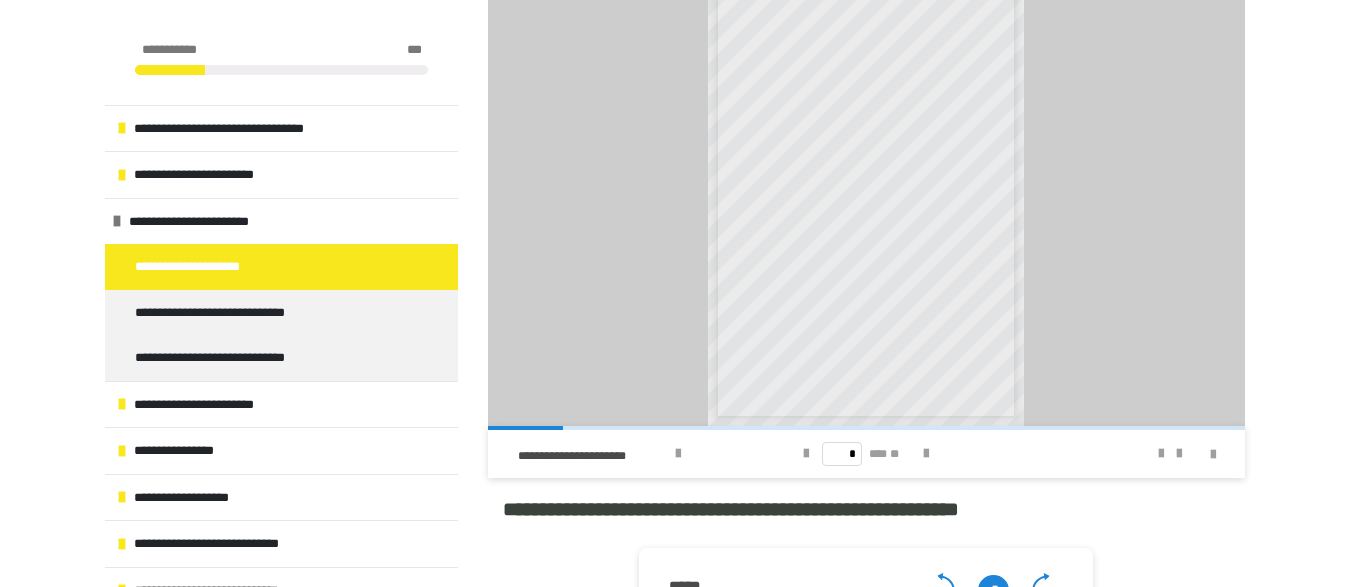 scroll, scrollTop: 1745, scrollLeft: 0, axis: vertical 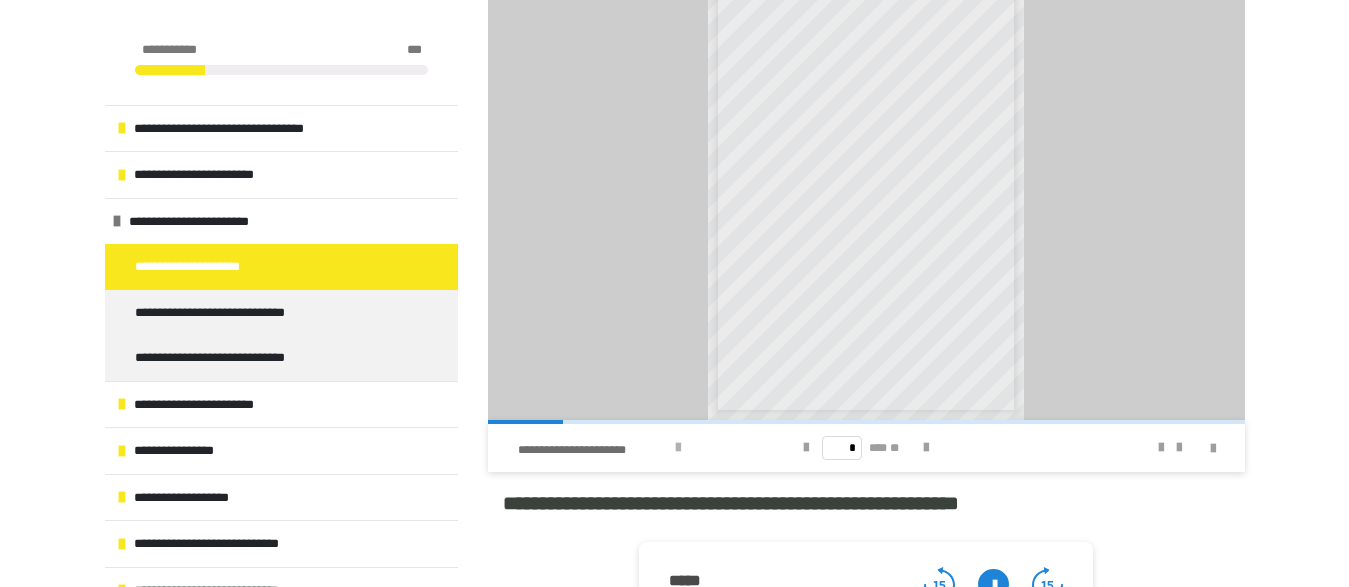 click at bounding box center [678, 448] 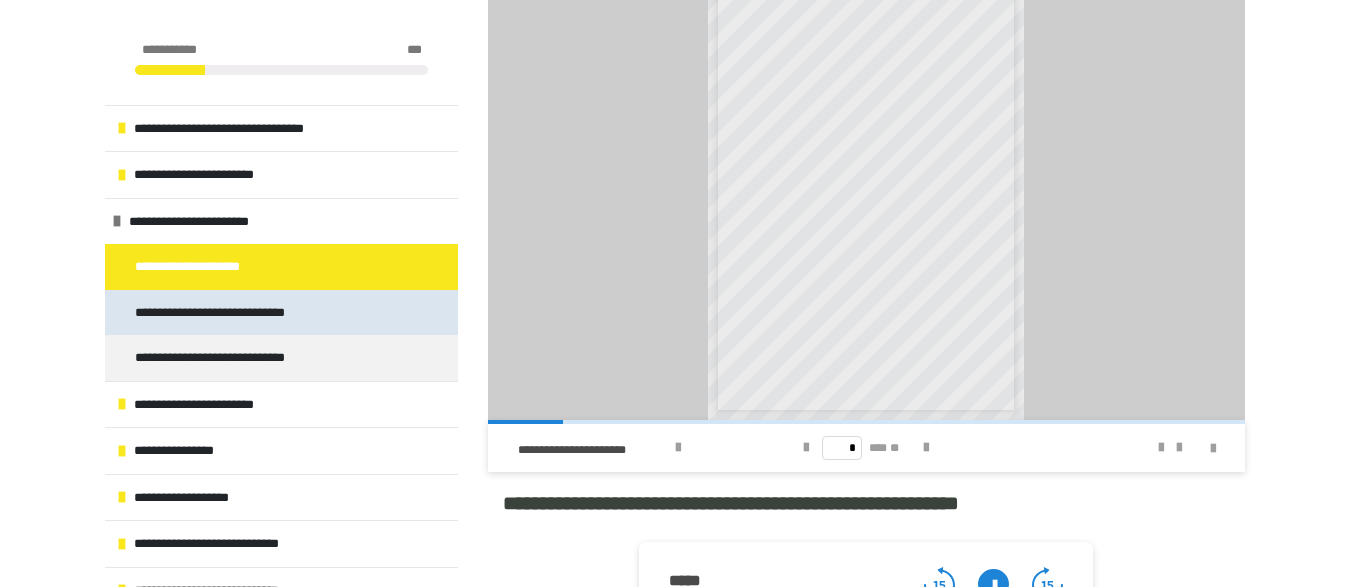 click on "**********" at bounding box center (229, 313) 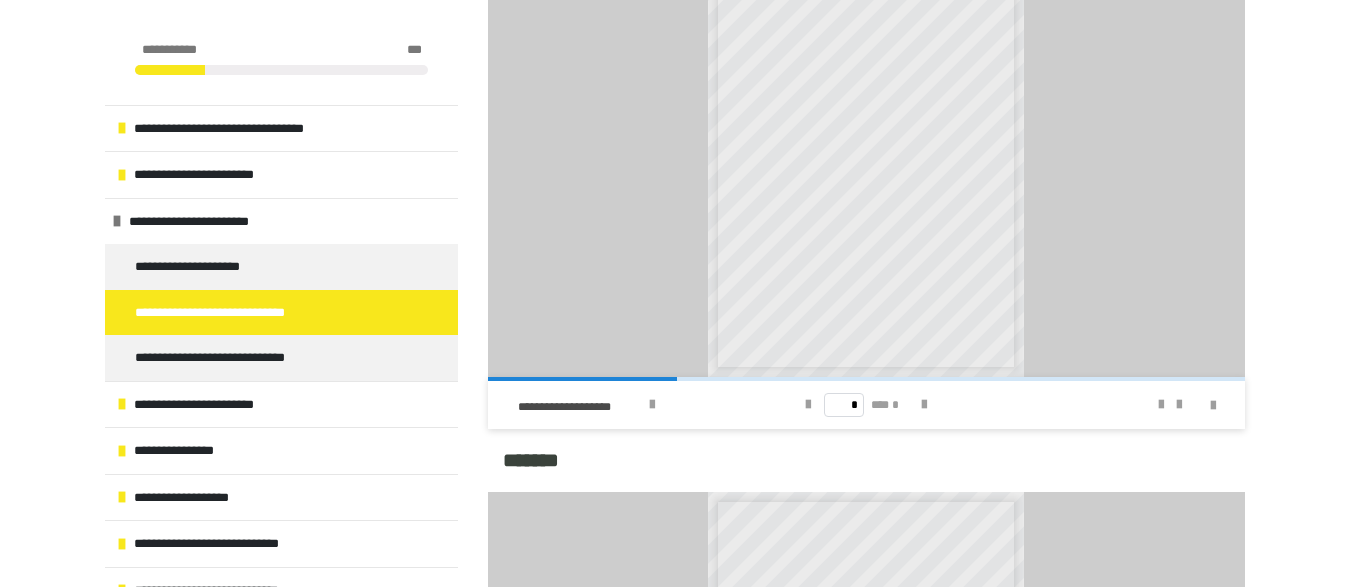 scroll, scrollTop: 1244, scrollLeft: 0, axis: vertical 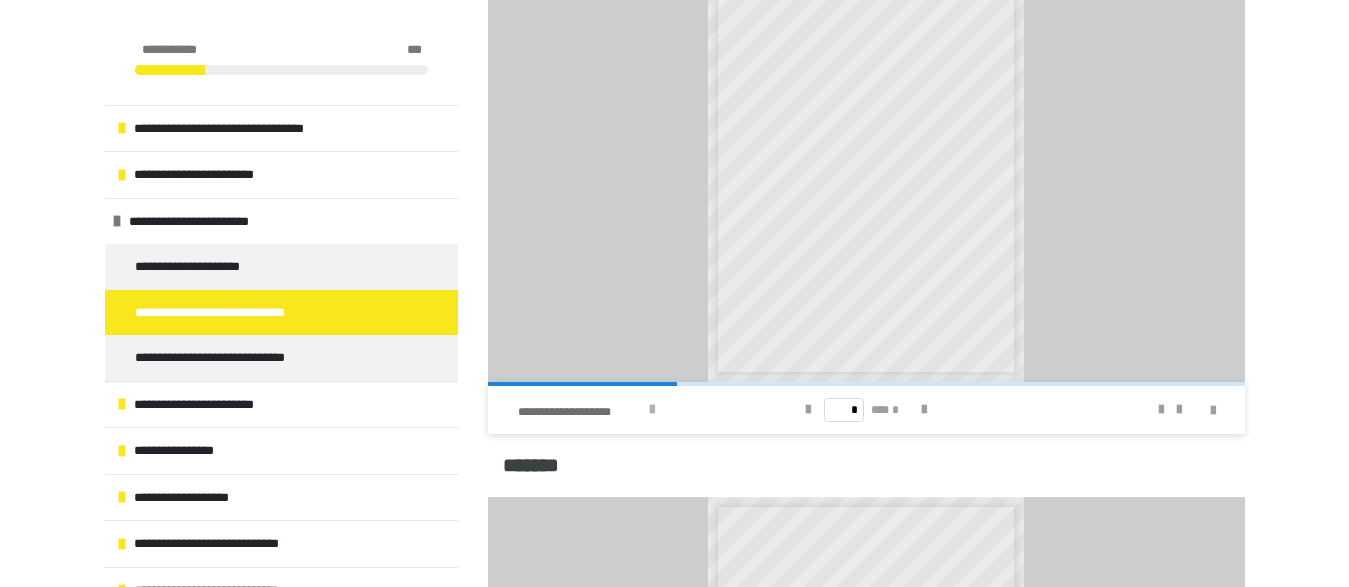 click at bounding box center [652, 410] 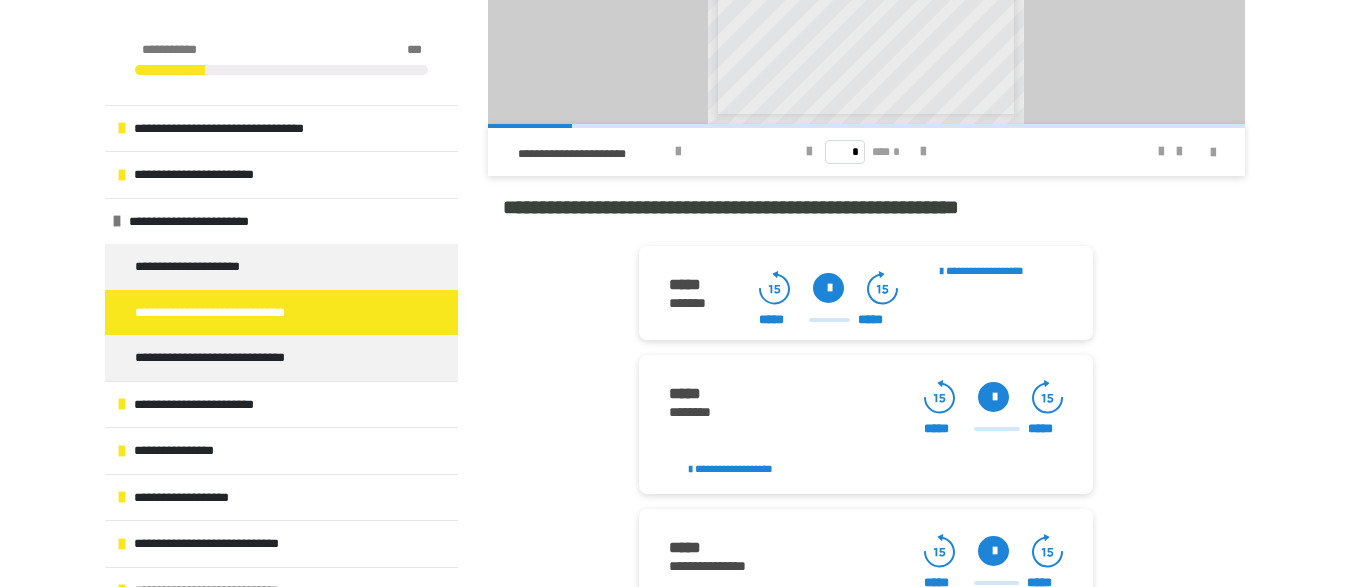 scroll, scrollTop: 2066, scrollLeft: 0, axis: vertical 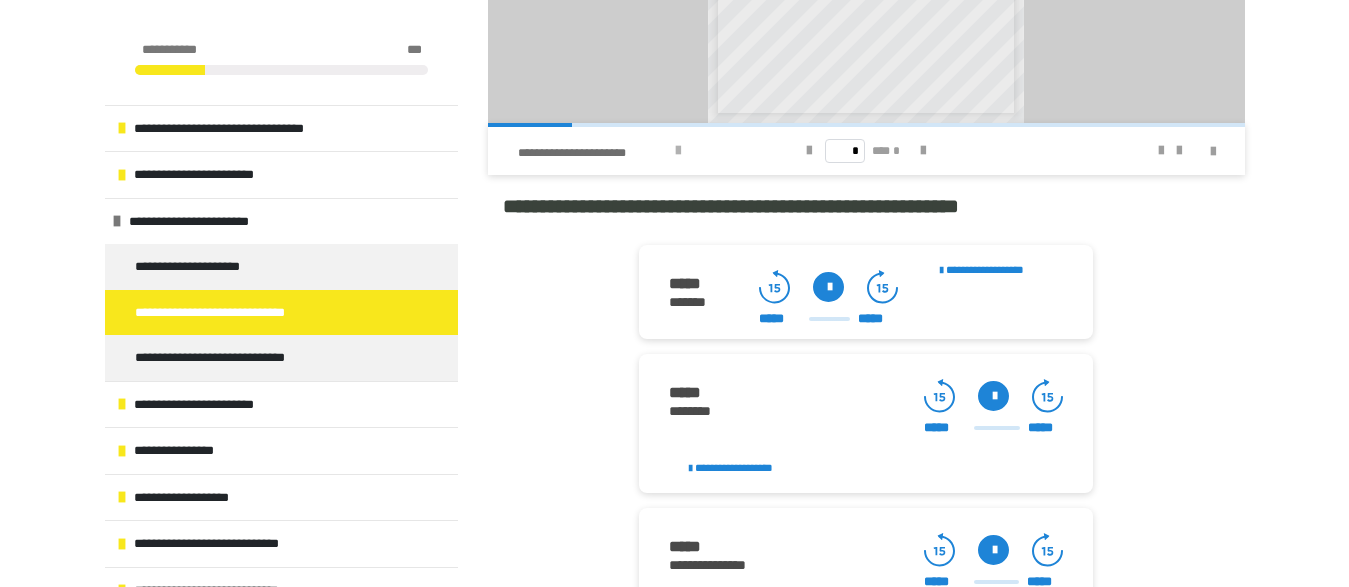 click on "**********" at bounding box center (637, 151) 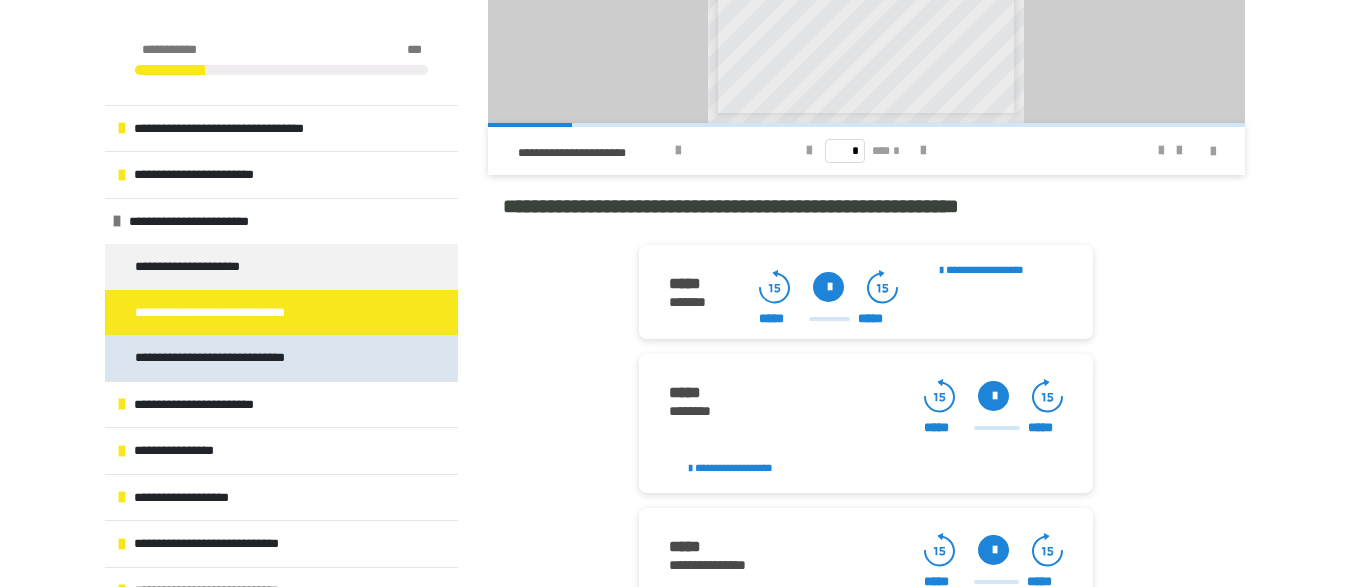 click on "**********" at bounding box center [230, 358] 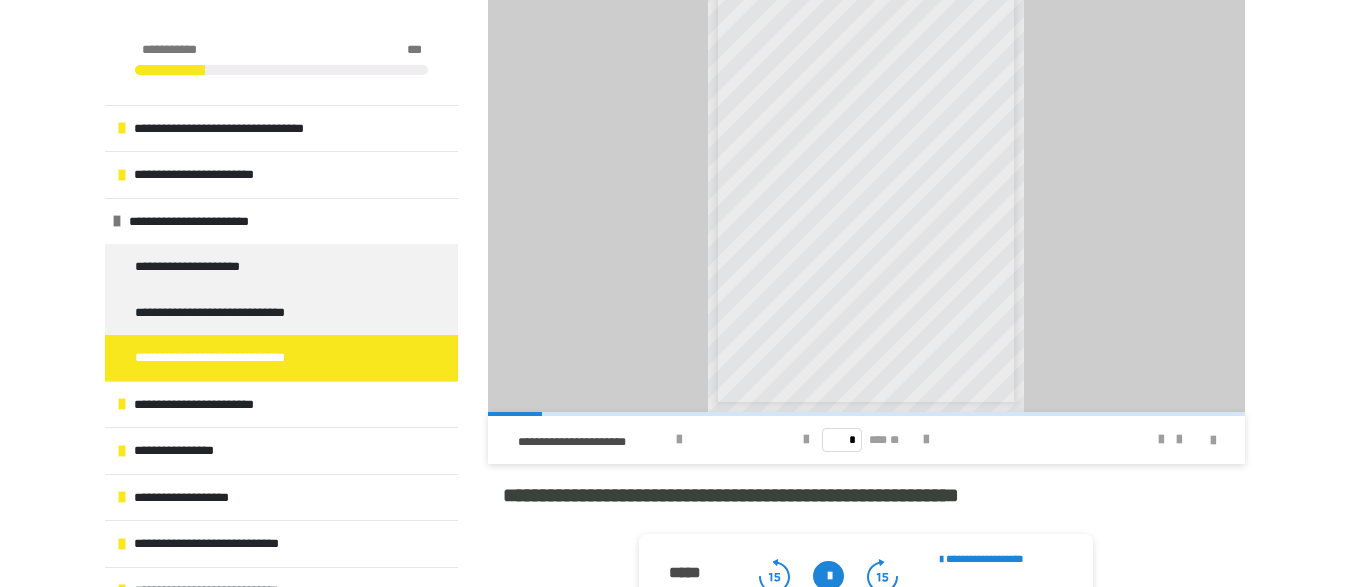 scroll, scrollTop: 1853, scrollLeft: 0, axis: vertical 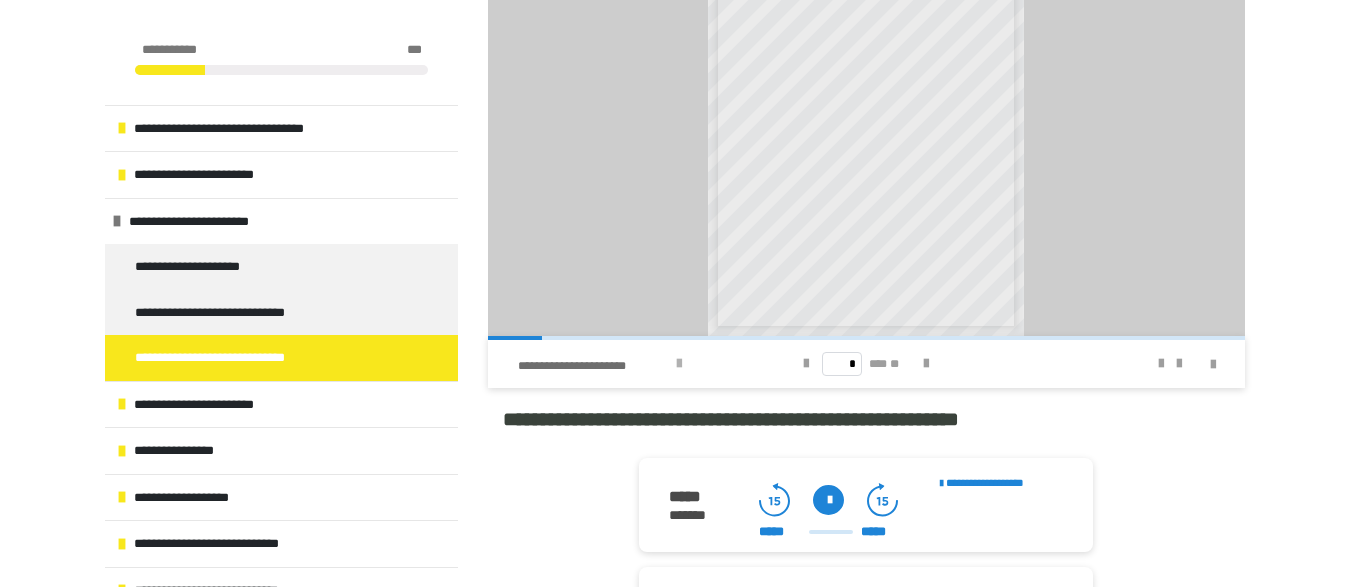 click at bounding box center [679, 364] 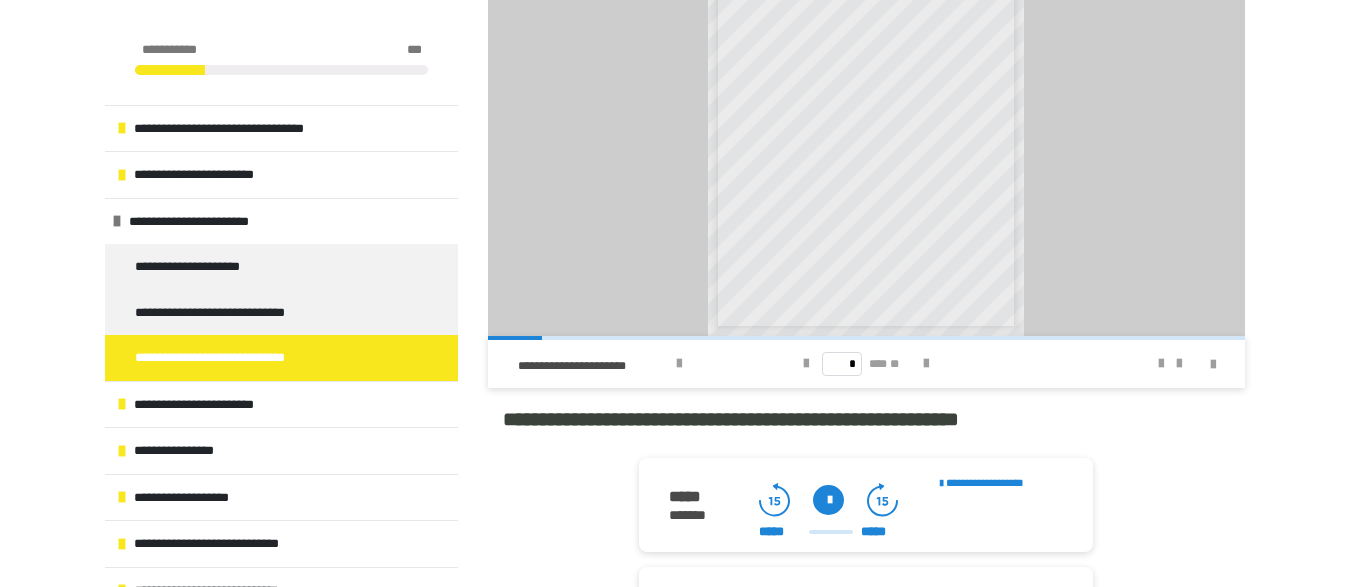 click on "**********" at bounding box center (281, 358) 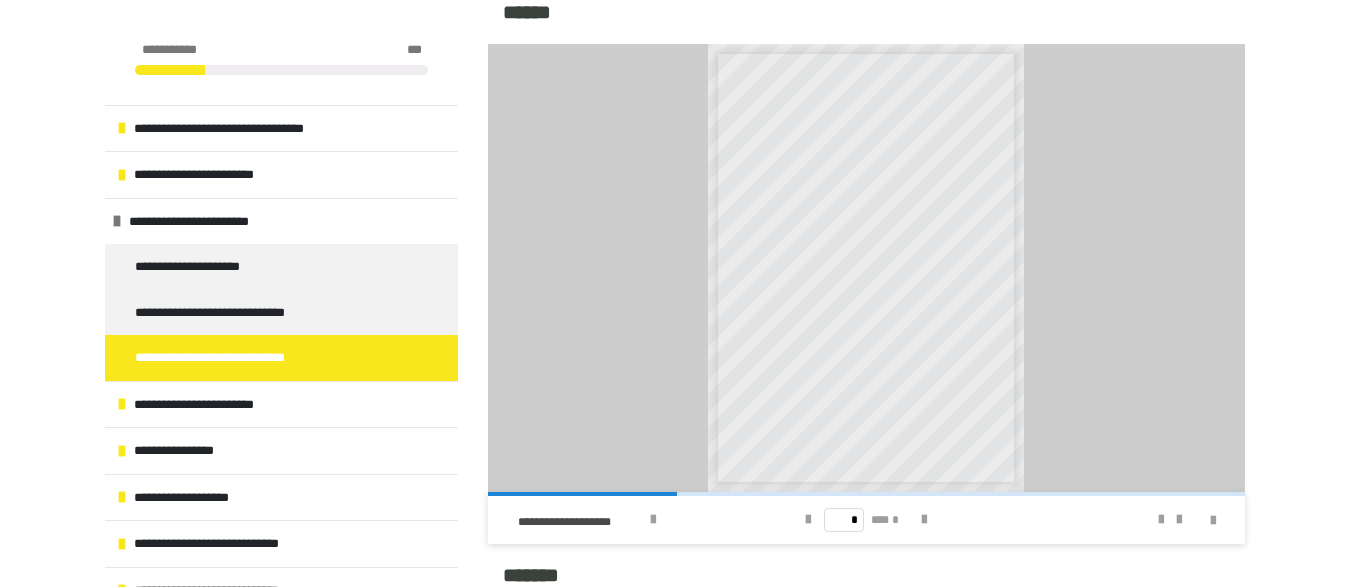 scroll, scrollTop: 1136, scrollLeft: 0, axis: vertical 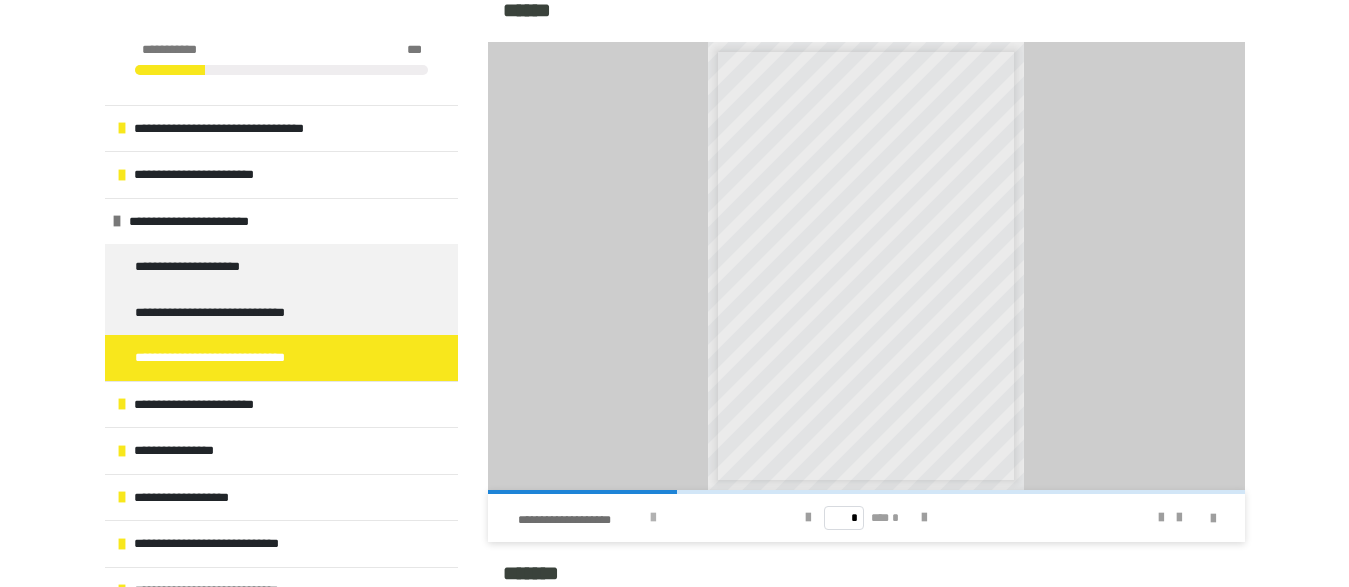 click at bounding box center [653, 518] 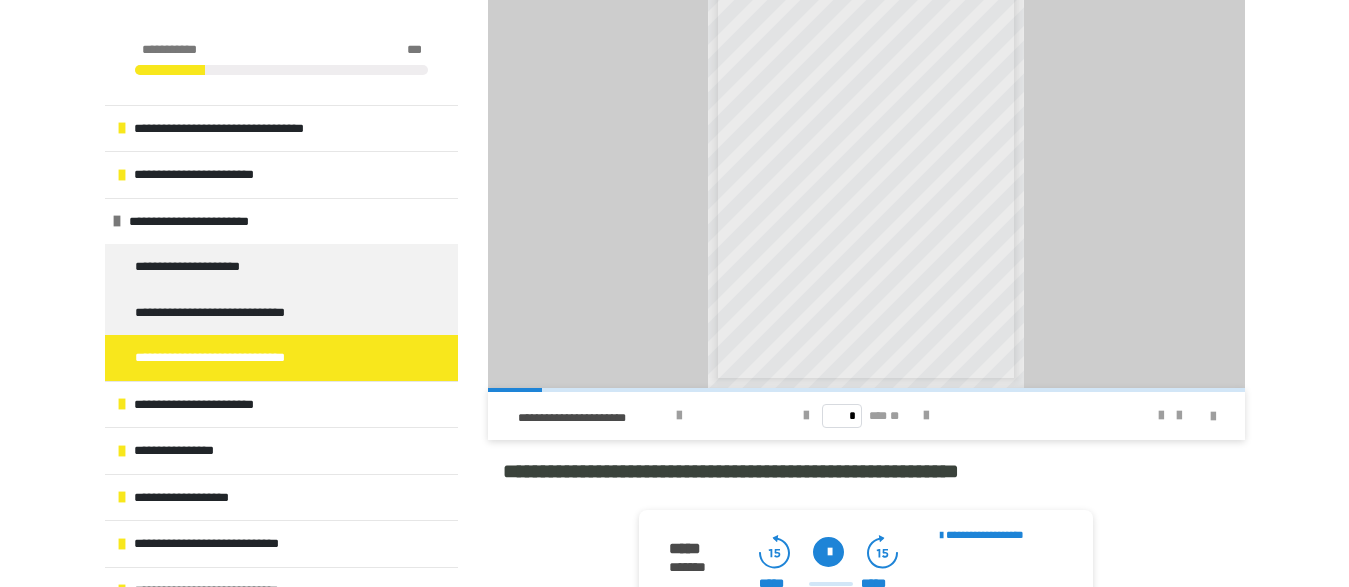 scroll, scrollTop: 1800, scrollLeft: 0, axis: vertical 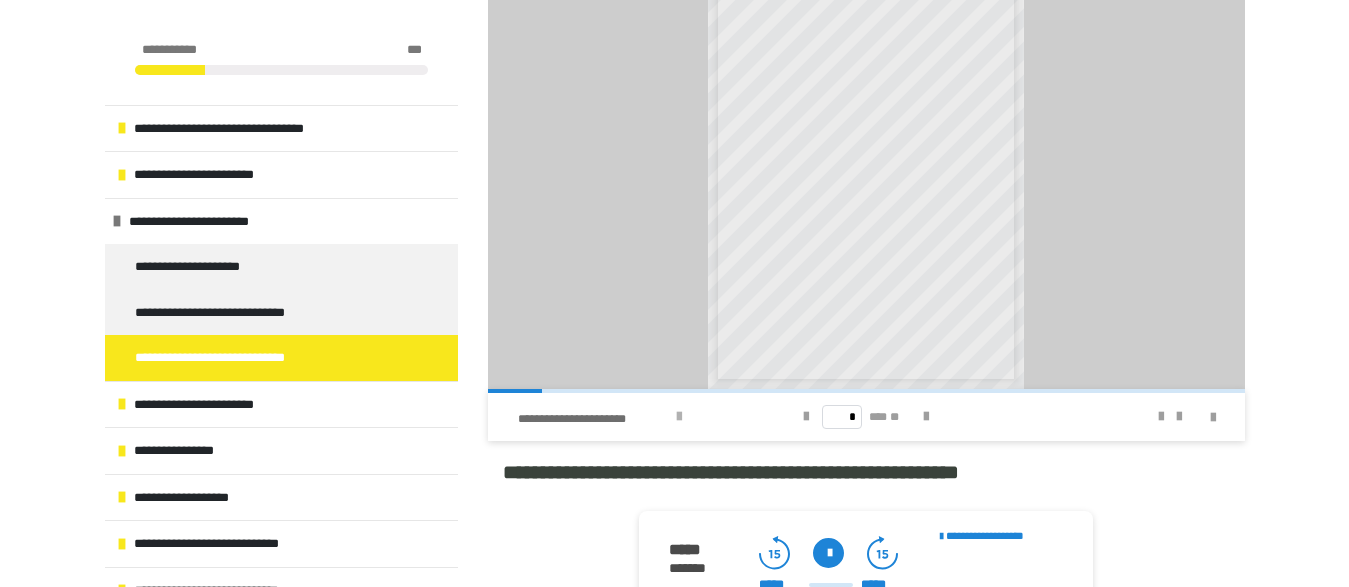 click on "**********" at bounding box center [594, 419] 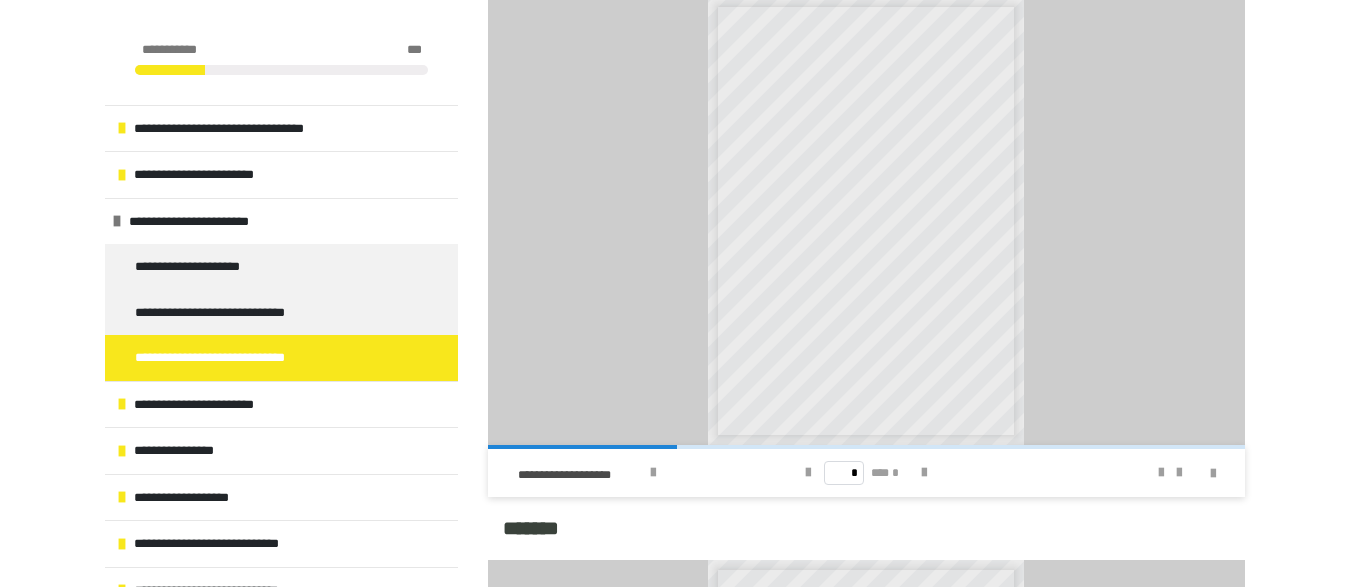 scroll, scrollTop: 1194, scrollLeft: 0, axis: vertical 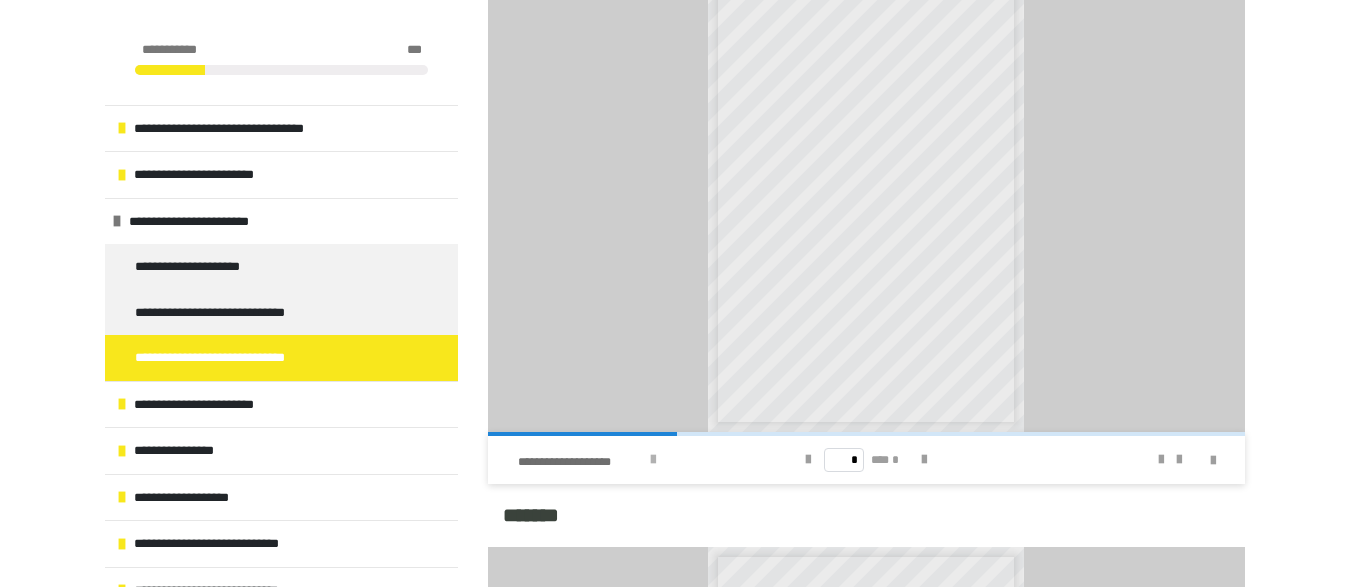 click at bounding box center (653, 460) 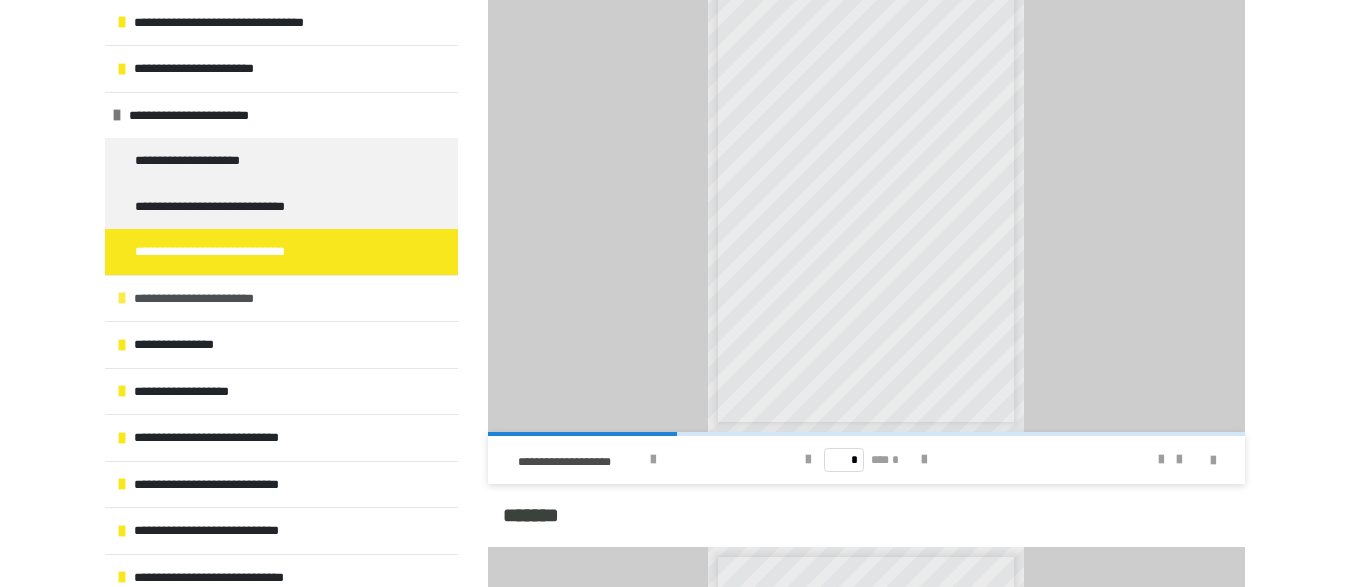 scroll, scrollTop: 131, scrollLeft: 0, axis: vertical 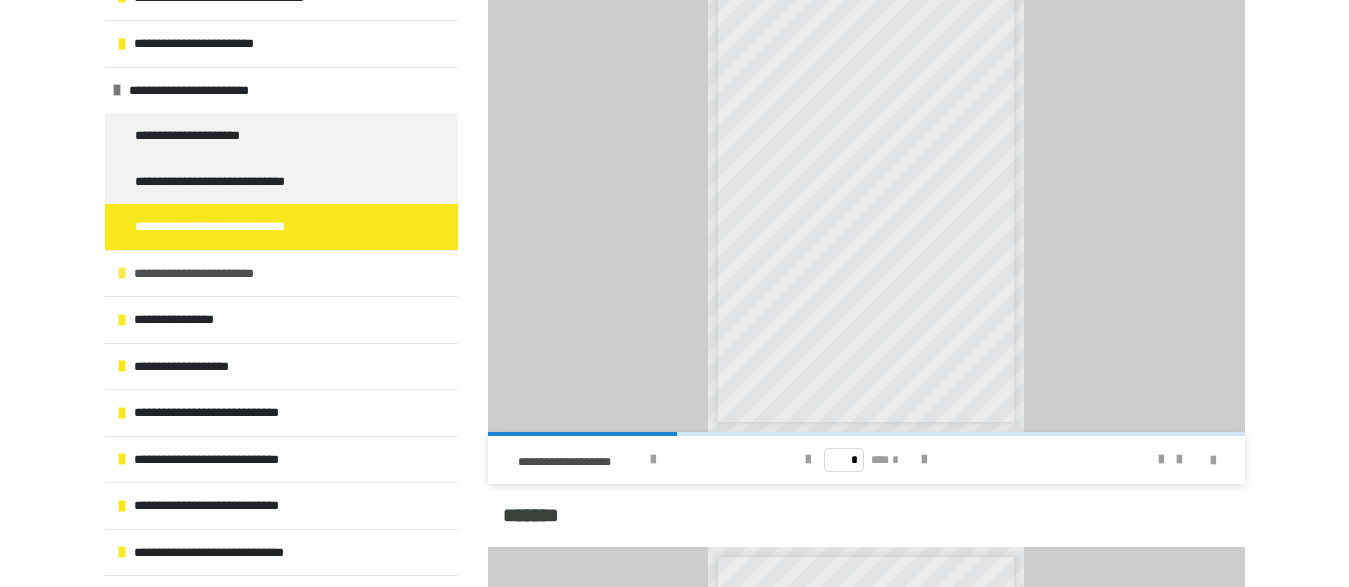 click on "**********" at bounding box center [207, 274] 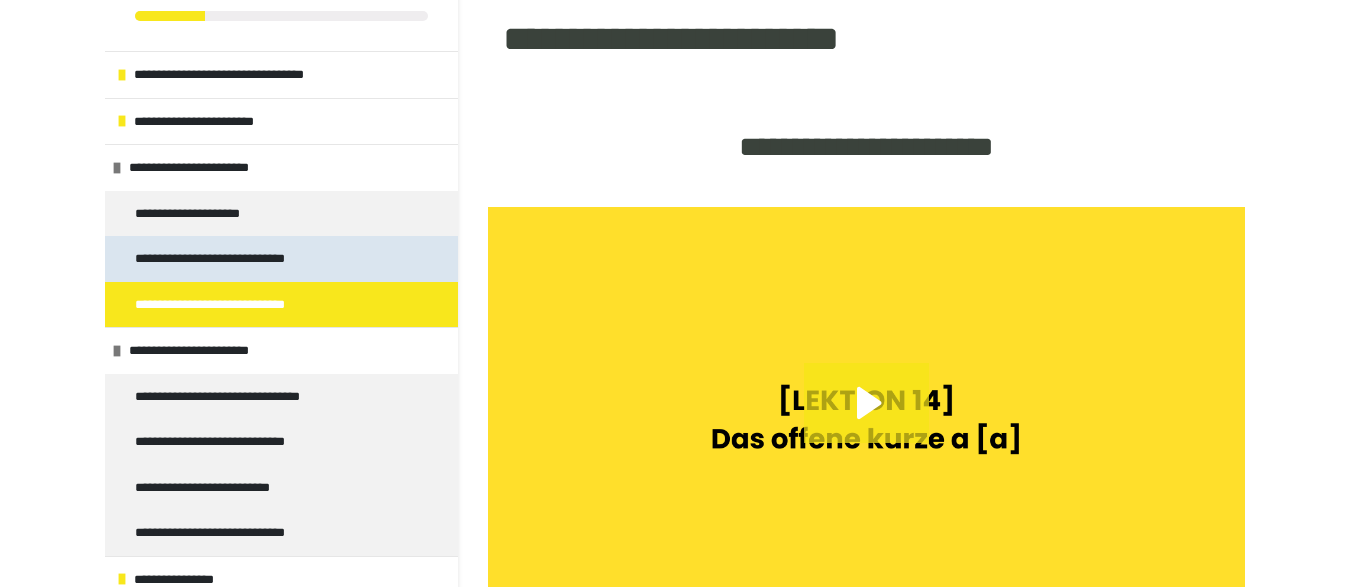scroll, scrollTop: 327, scrollLeft: 0, axis: vertical 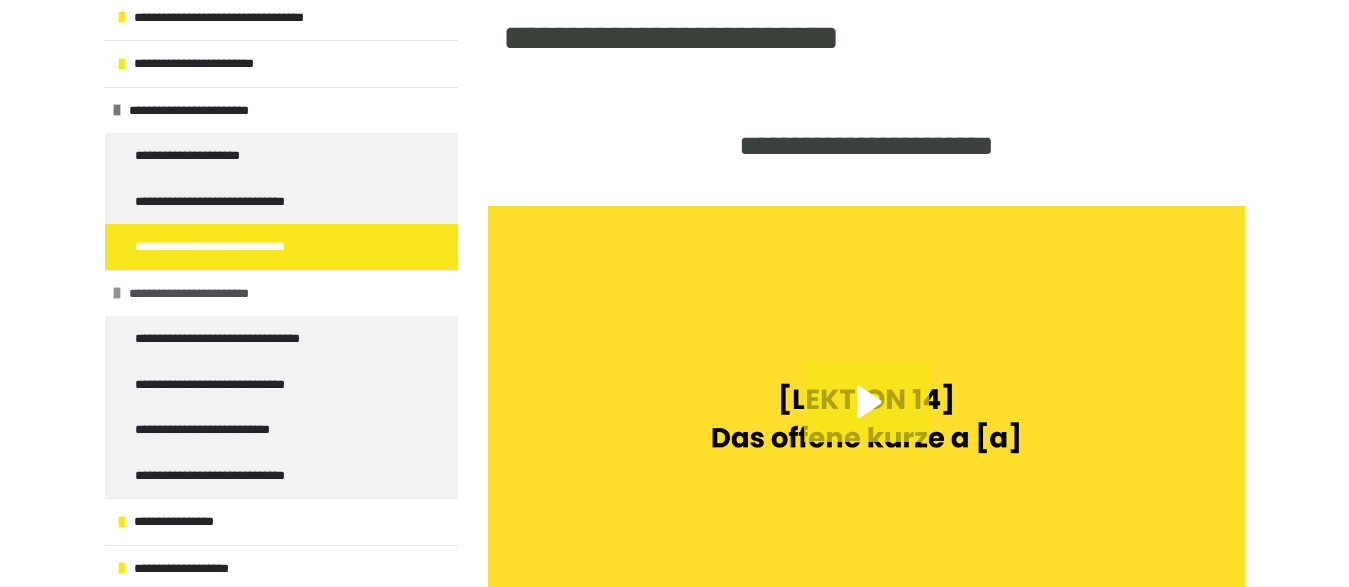 click on "**********" at bounding box center [202, 294] 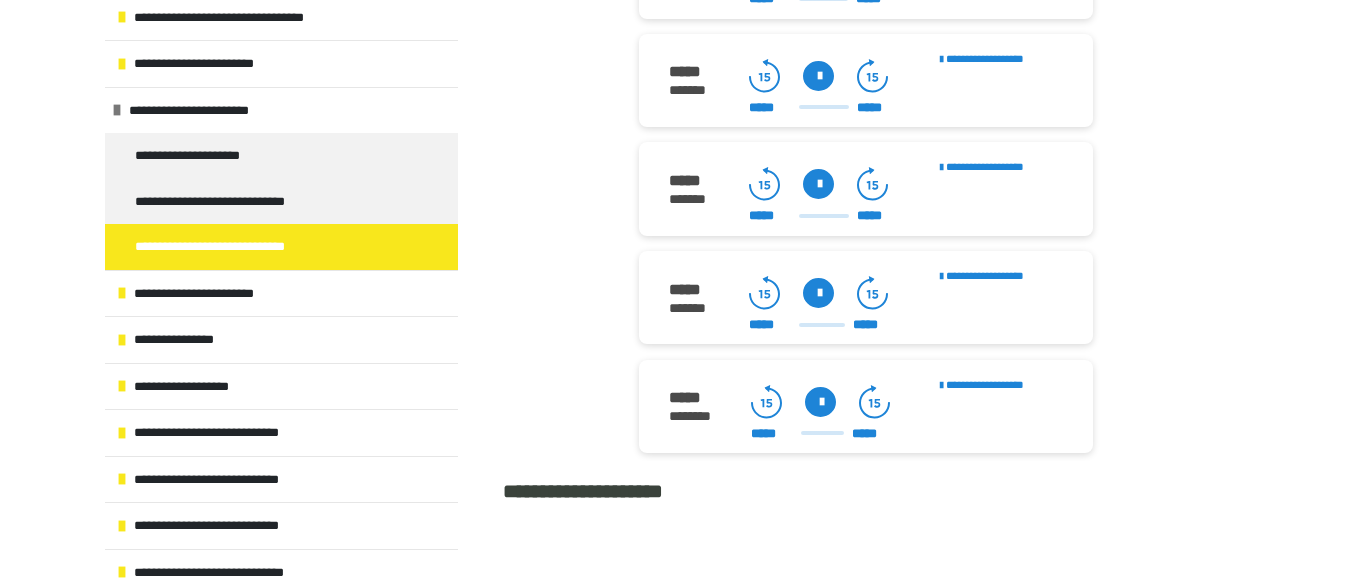 scroll, scrollTop: 4265, scrollLeft: 0, axis: vertical 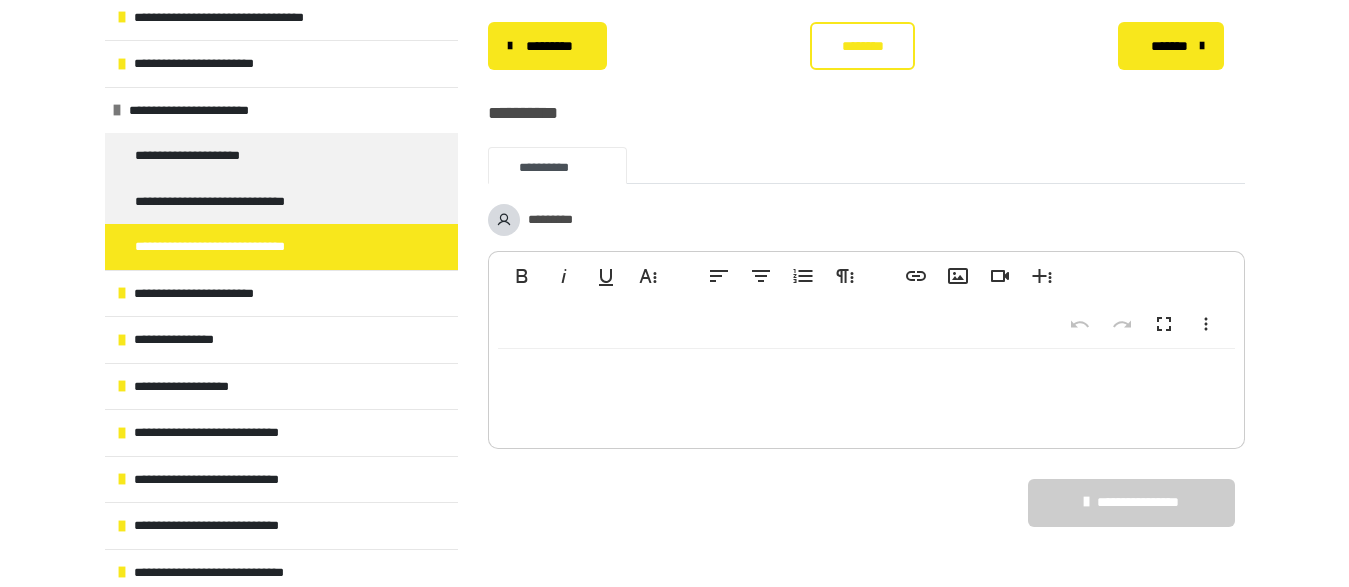 click on "**********" at bounding box center [230, 247] 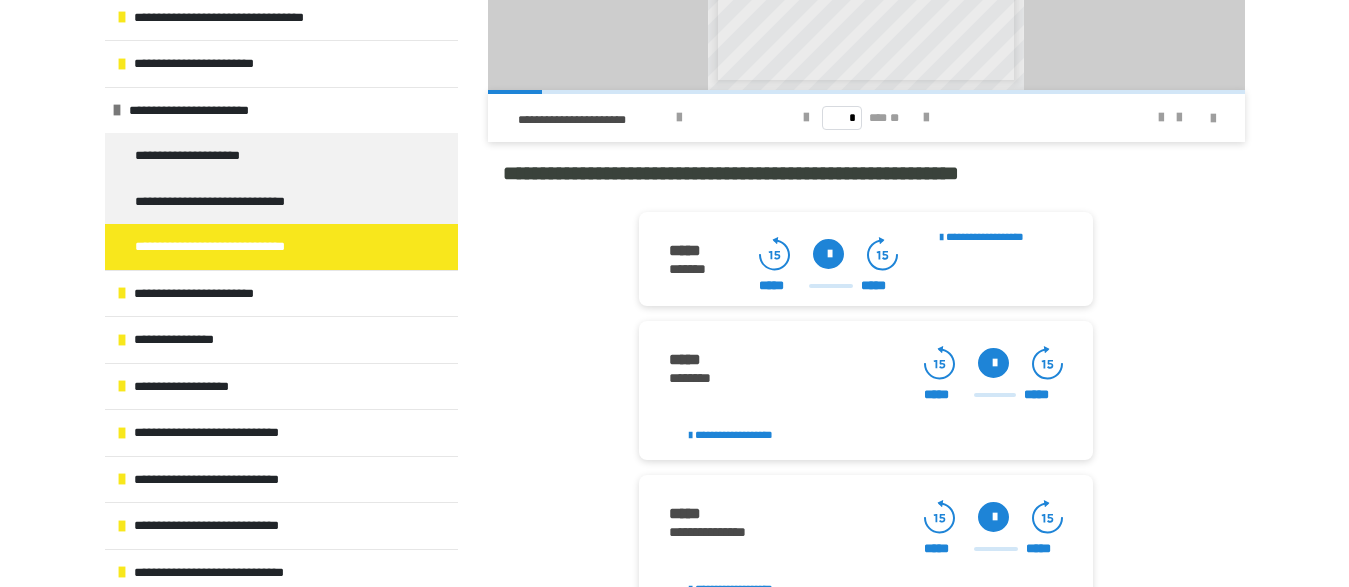 scroll, scrollTop: 2097, scrollLeft: 0, axis: vertical 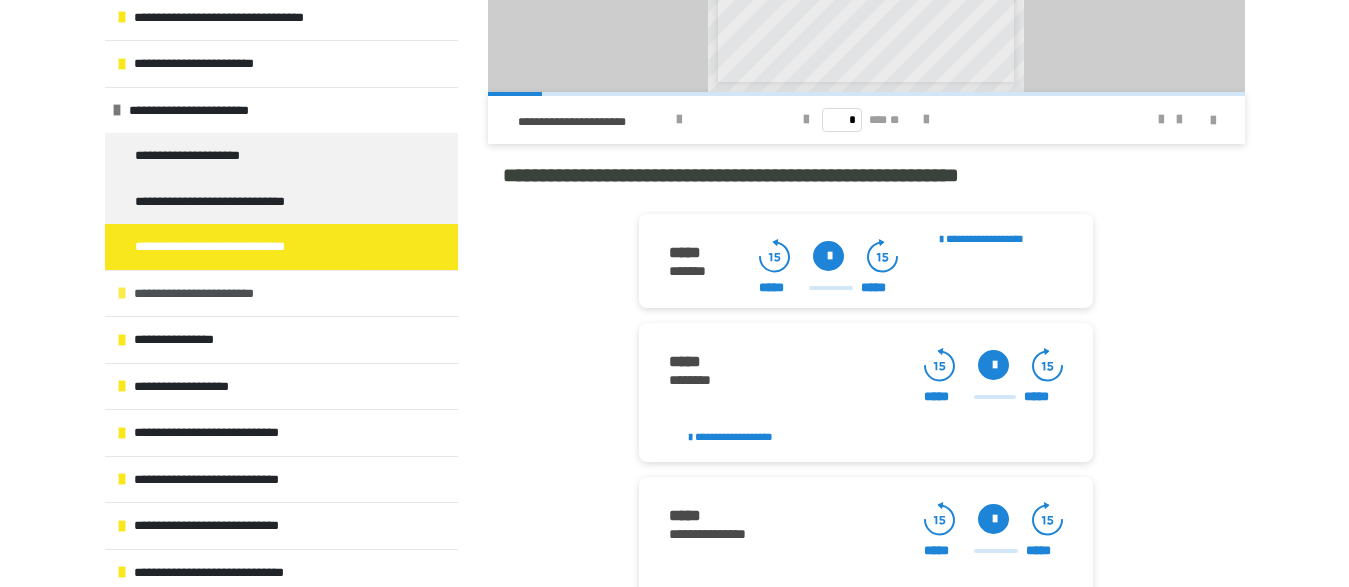 click on "**********" at bounding box center (207, 294) 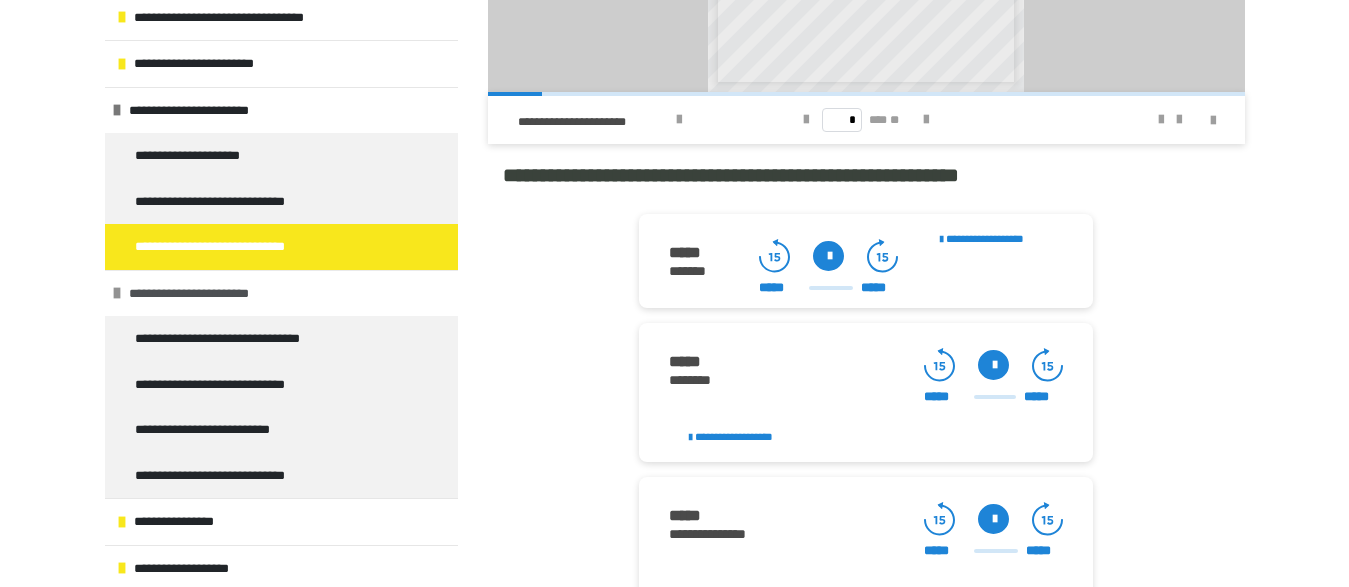 click on "**********" at bounding box center (202, 294) 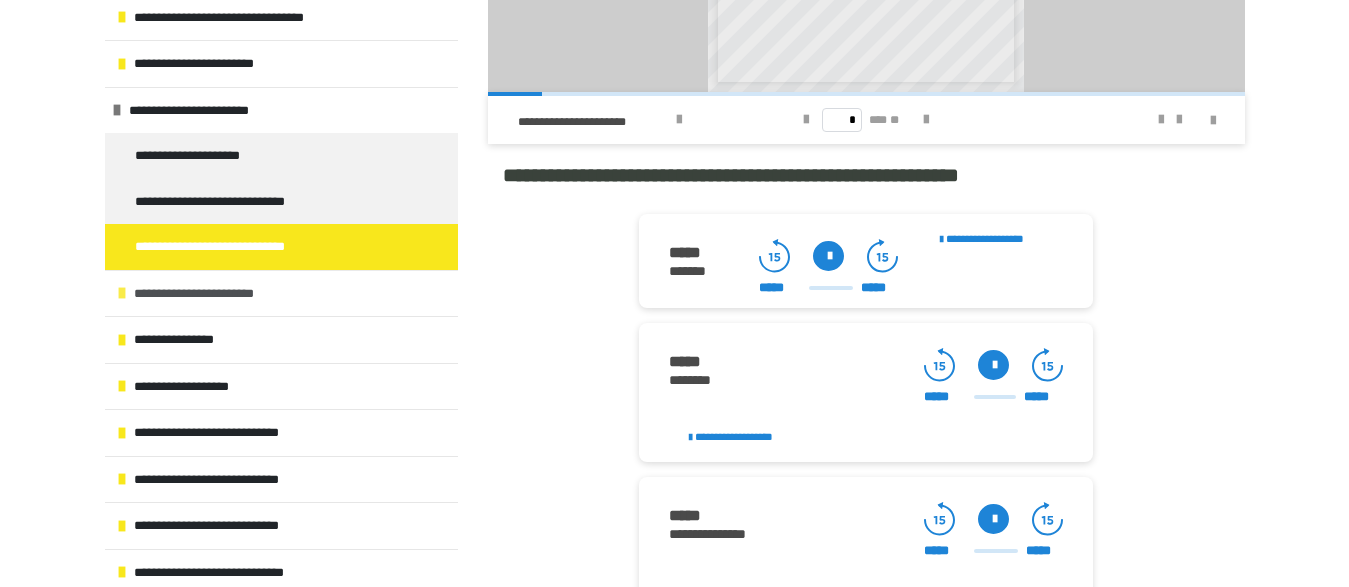 click on "**********" at bounding box center (207, 294) 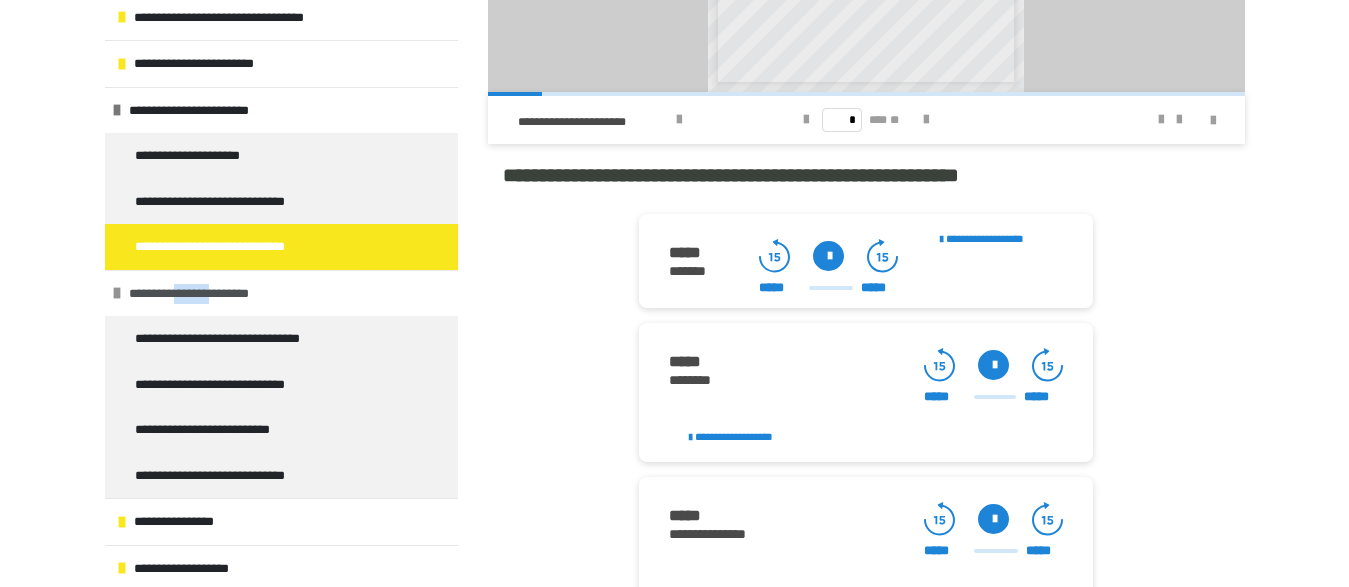click on "**********" at bounding box center (202, 294) 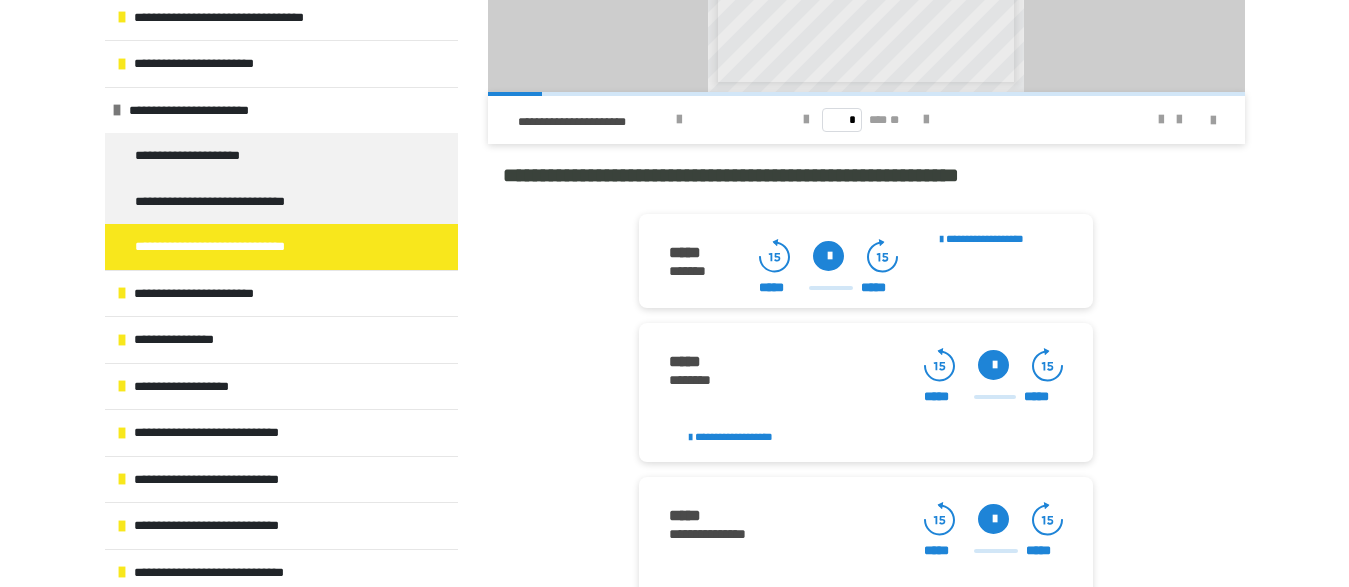 click on "**********" at bounding box center [866, 261] 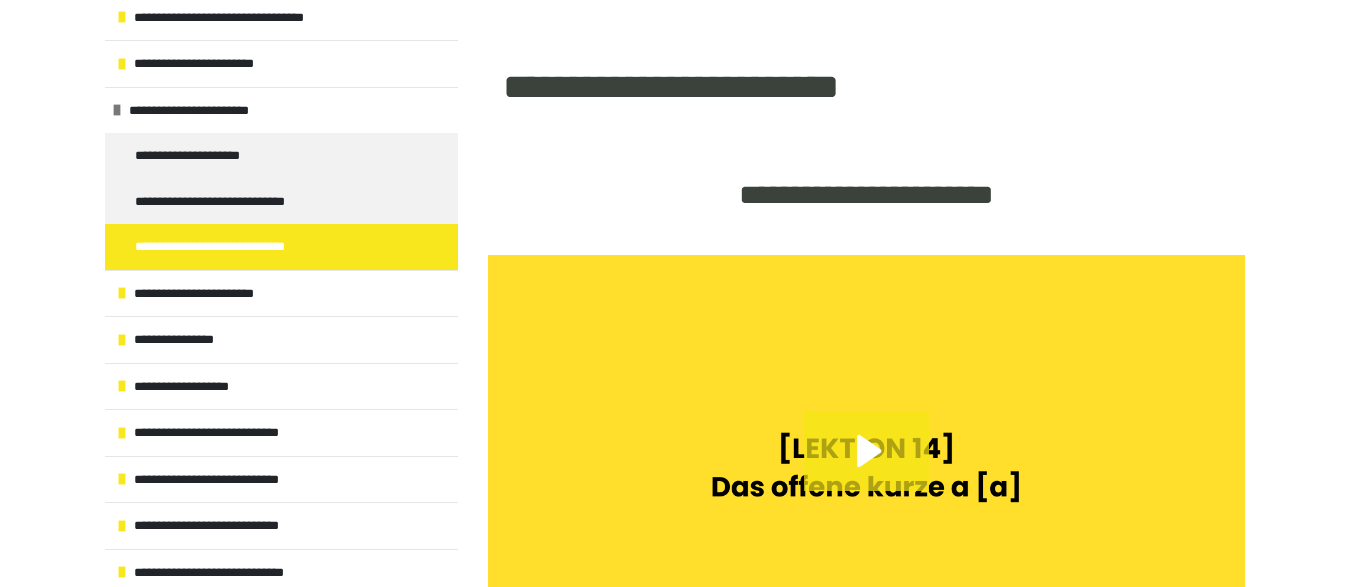 scroll, scrollTop: 280, scrollLeft: 0, axis: vertical 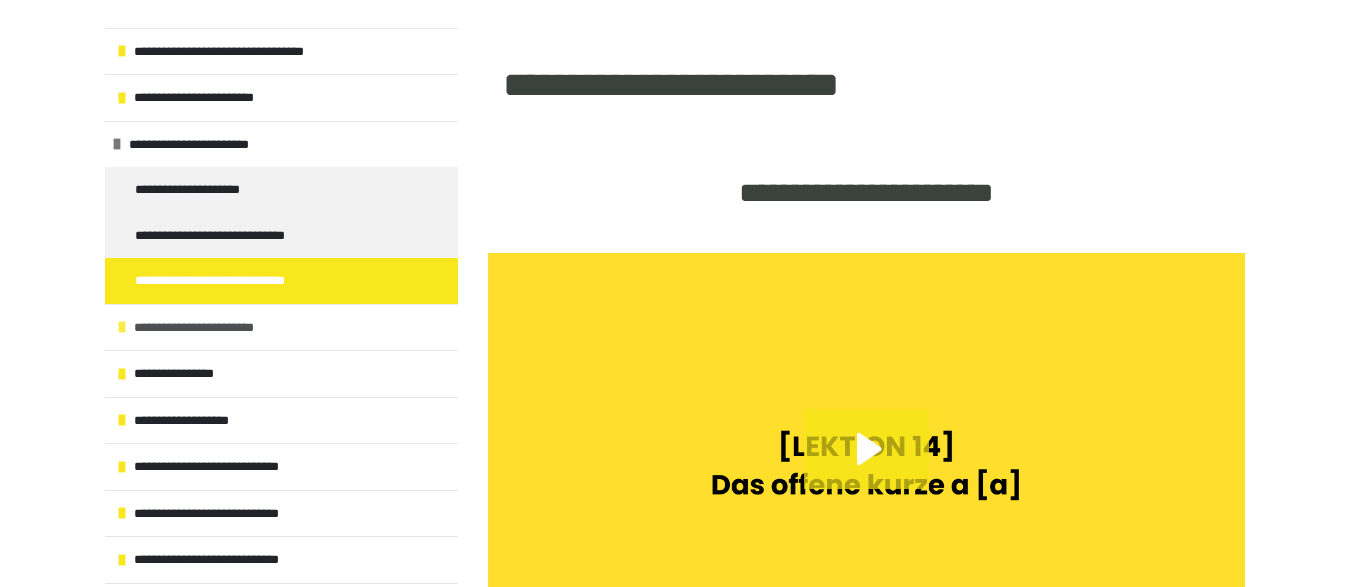 click on "**********" at bounding box center [207, 328] 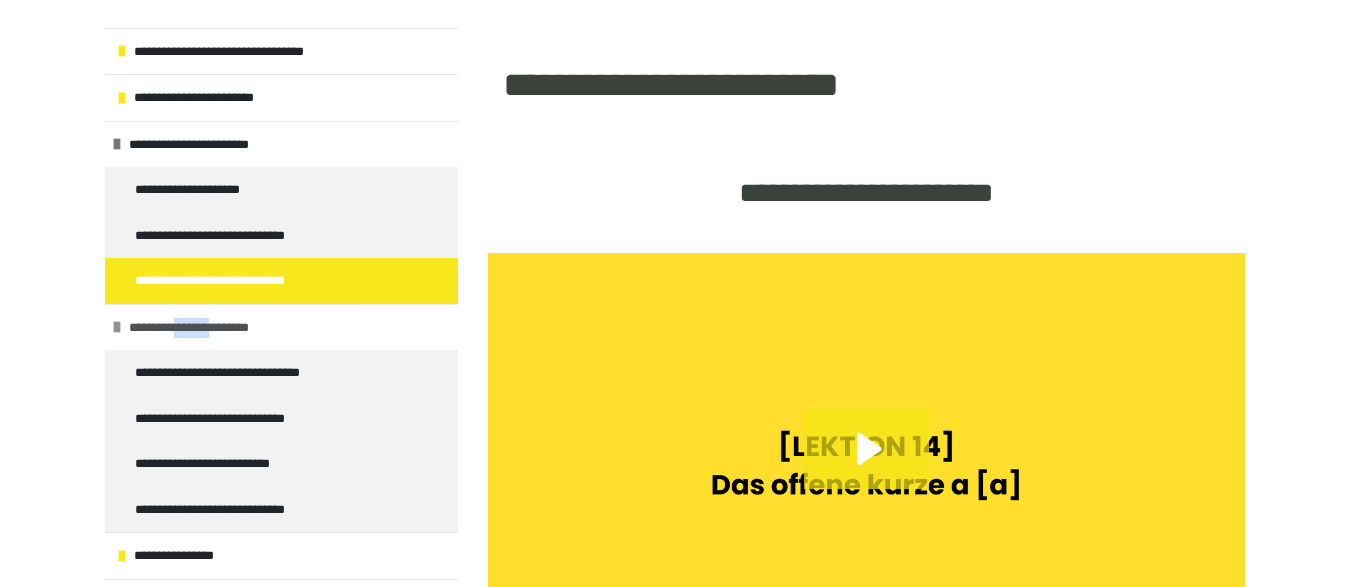 click on "**********" at bounding box center [202, 328] 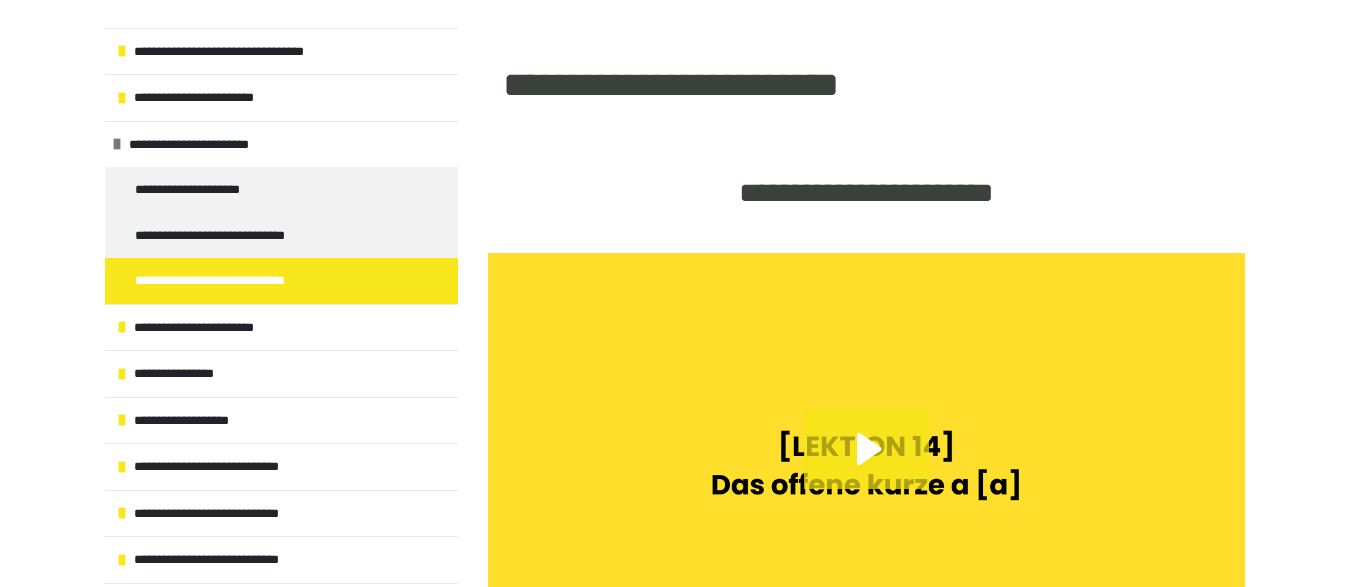 click on "**********" at bounding box center [866, 205] 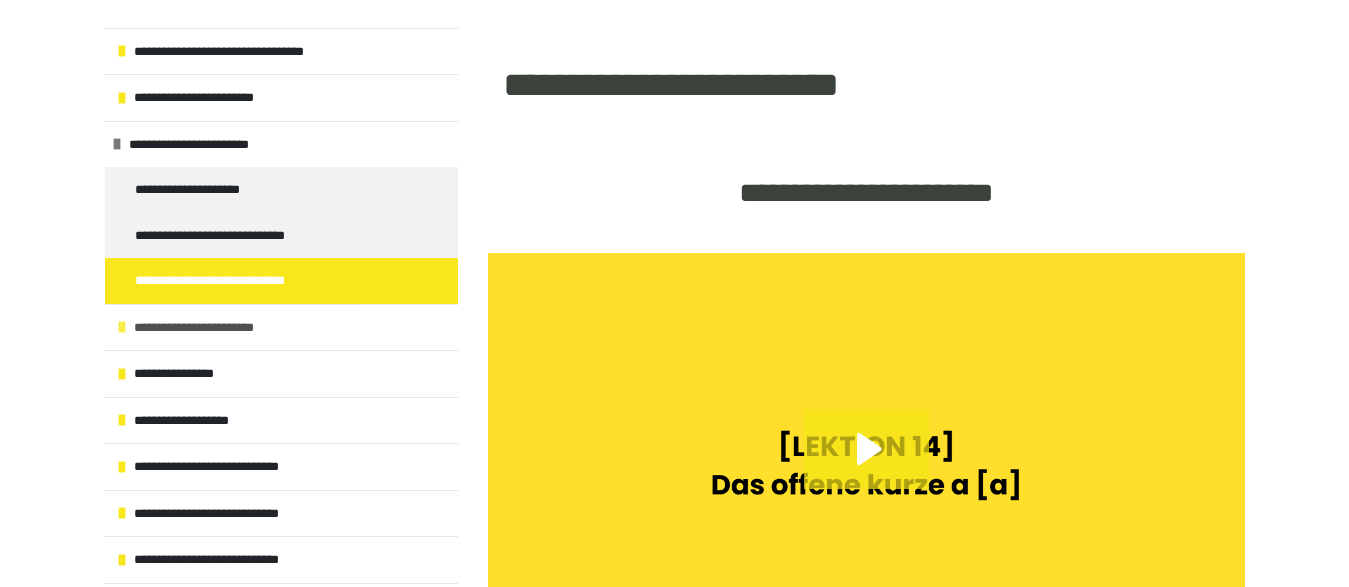 click on "**********" at bounding box center [207, 328] 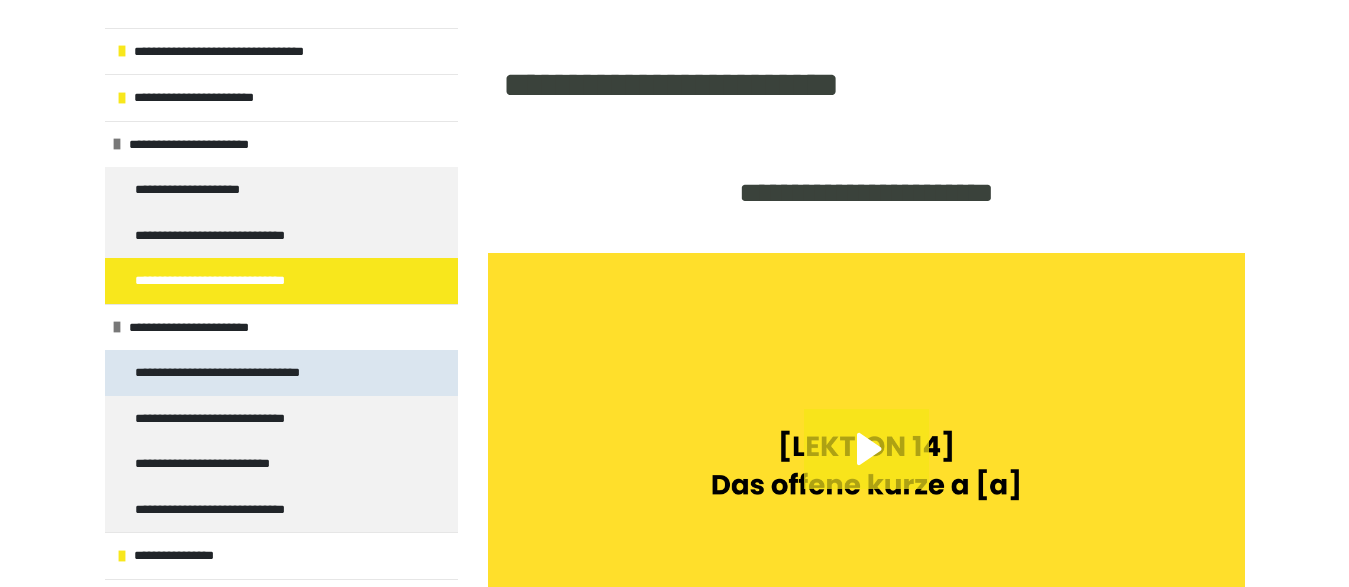 click on "**********" at bounding box center (244, 373) 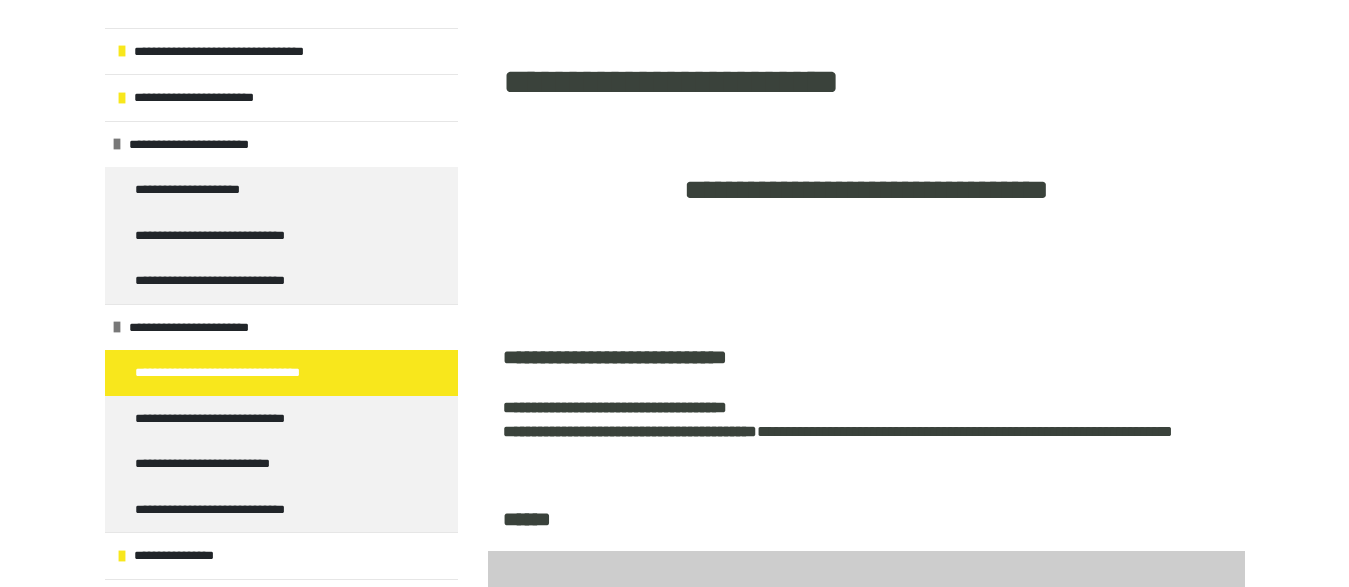 click on "**********" at bounding box center [244, 373] 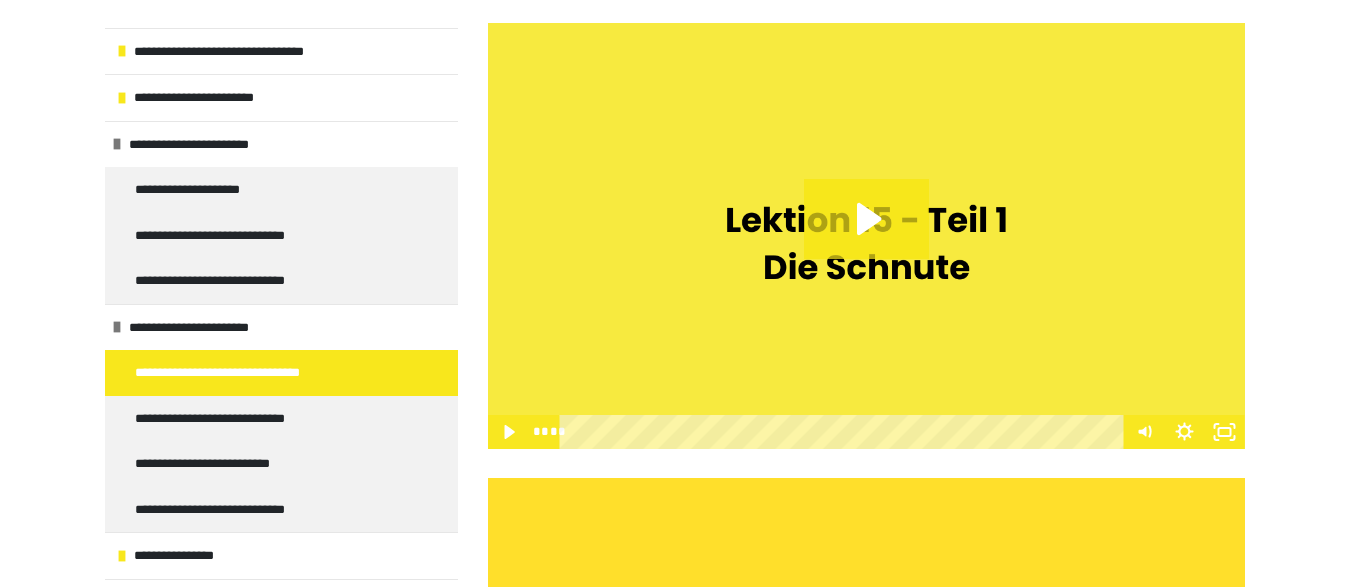 scroll, scrollTop: 528, scrollLeft: 0, axis: vertical 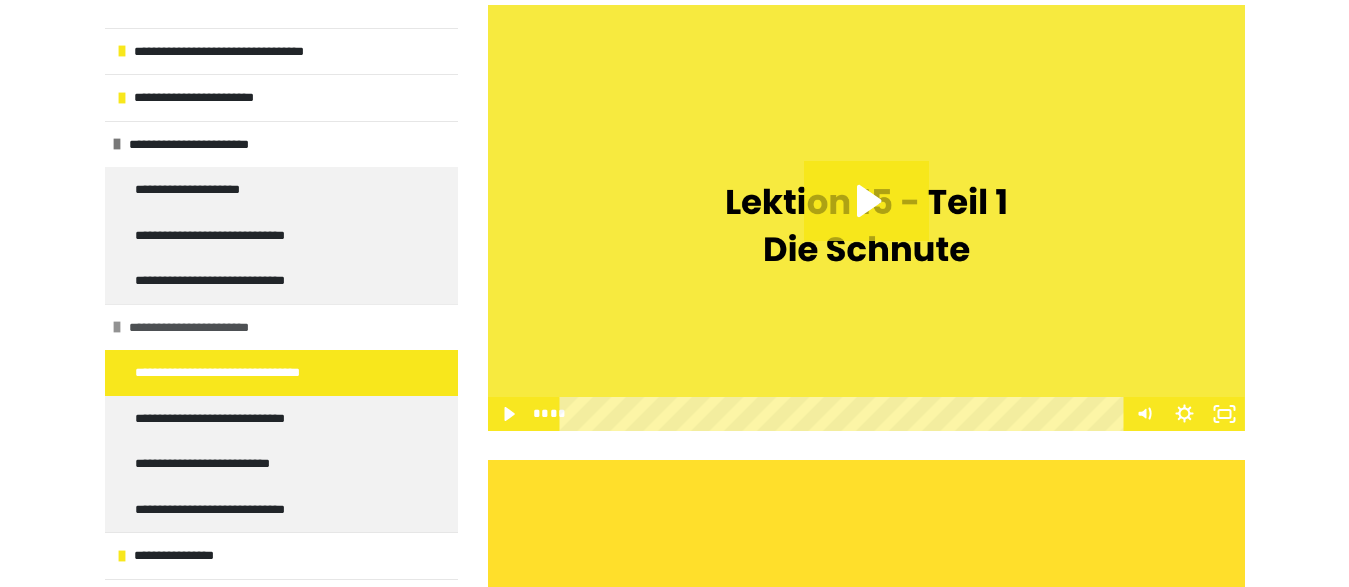 click on "**********" at bounding box center (281, 327) 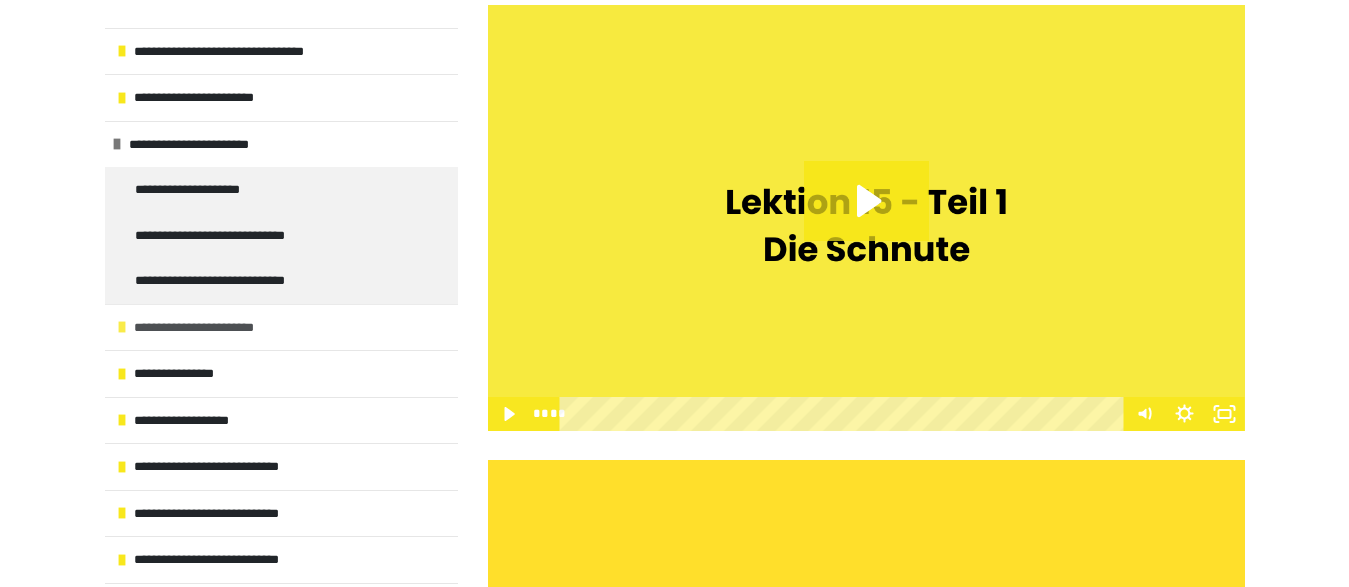 click on "**********" at bounding box center (281, 327) 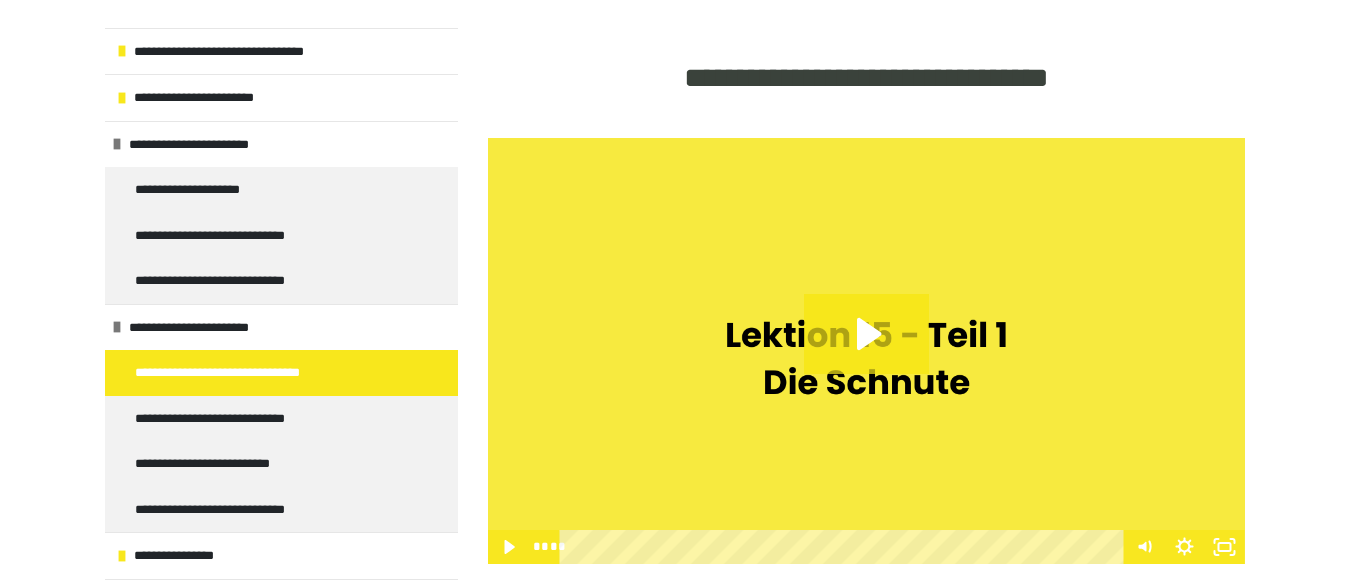 scroll, scrollTop: 399, scrollLeft: 0, axis: vertical 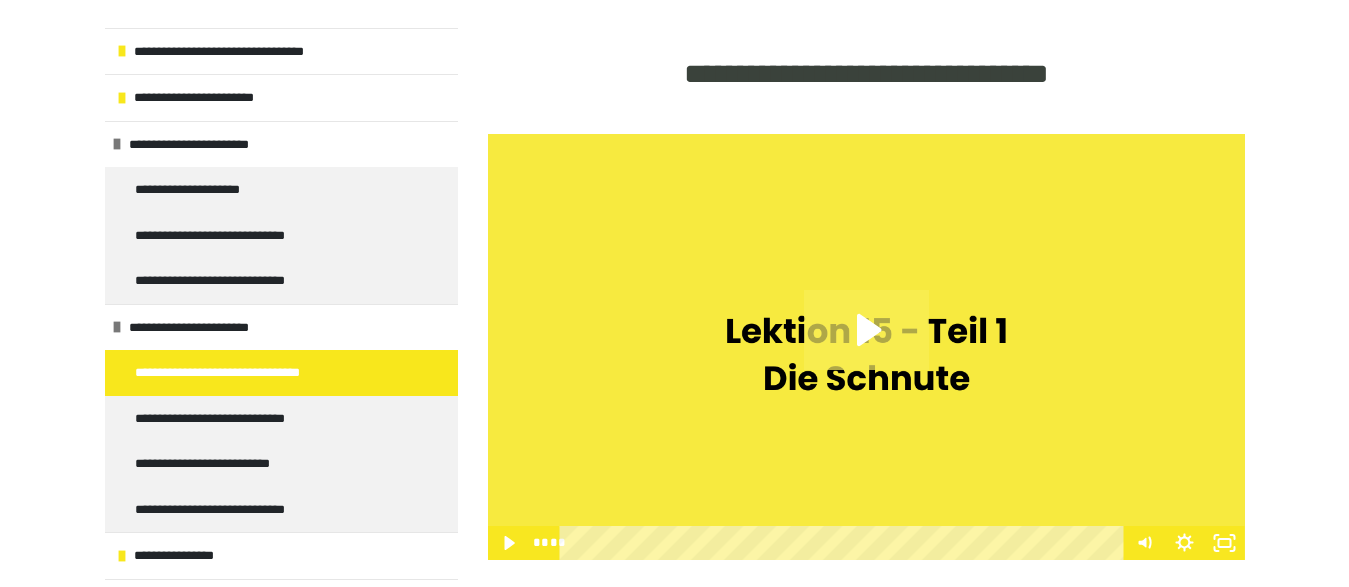click 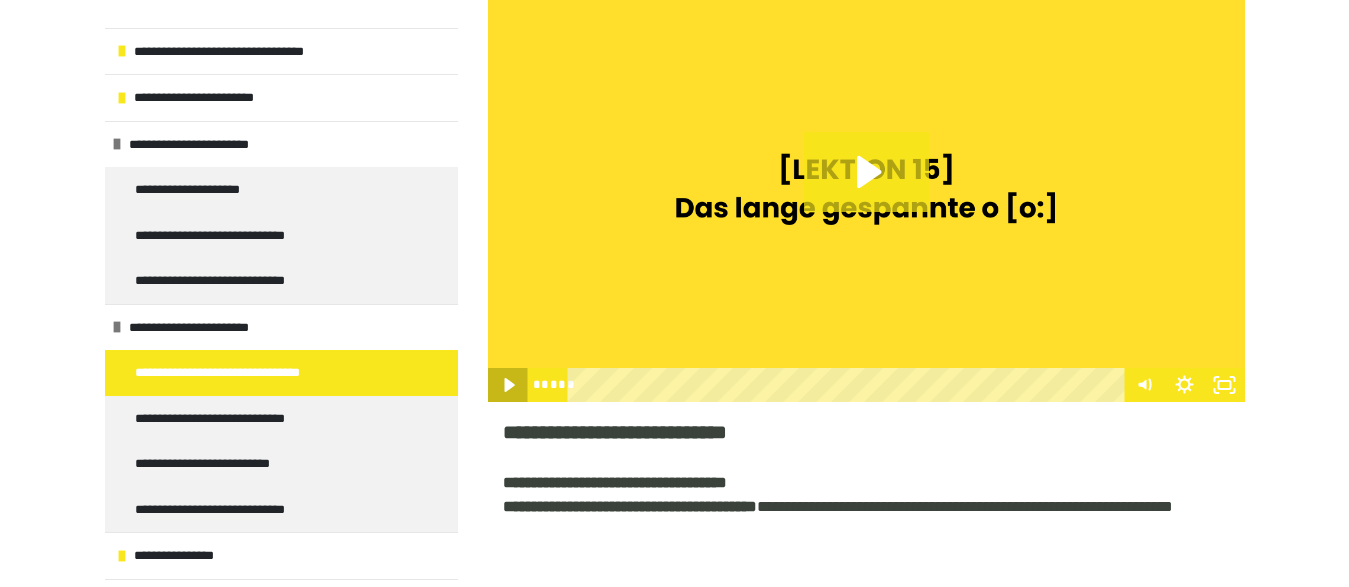scroll, scrollTop: 1011, scrollLeft: 0, axis: vertical 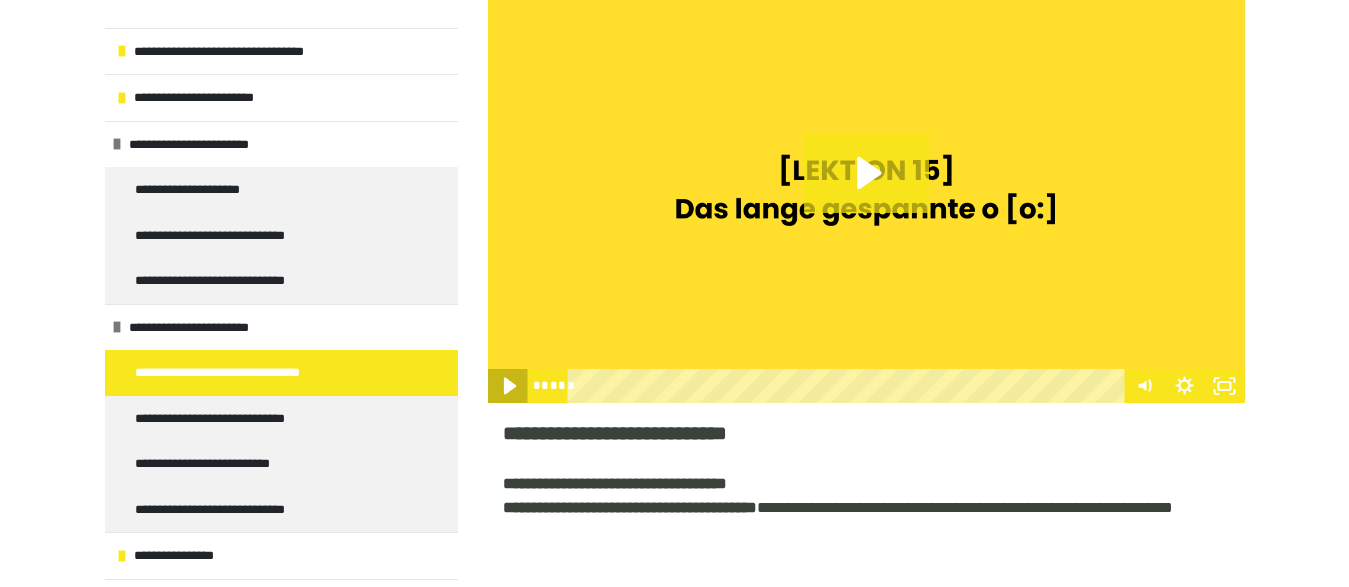 click 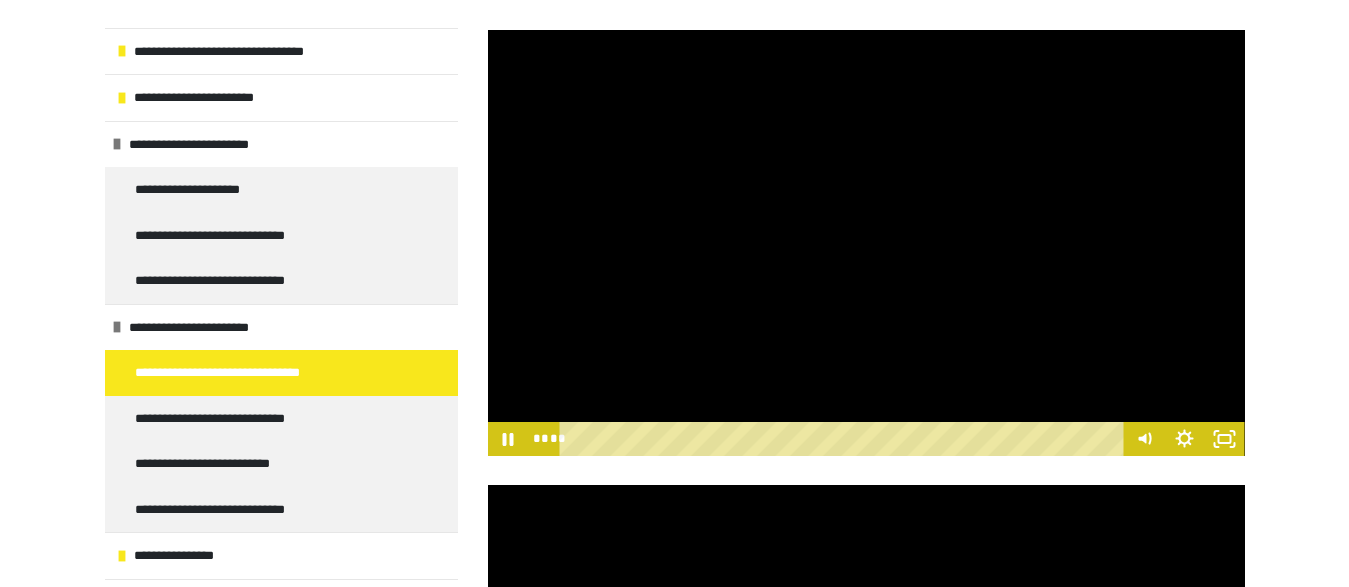 scroll, scrollTop: 506, scrollLeft: 0, axis: vertical 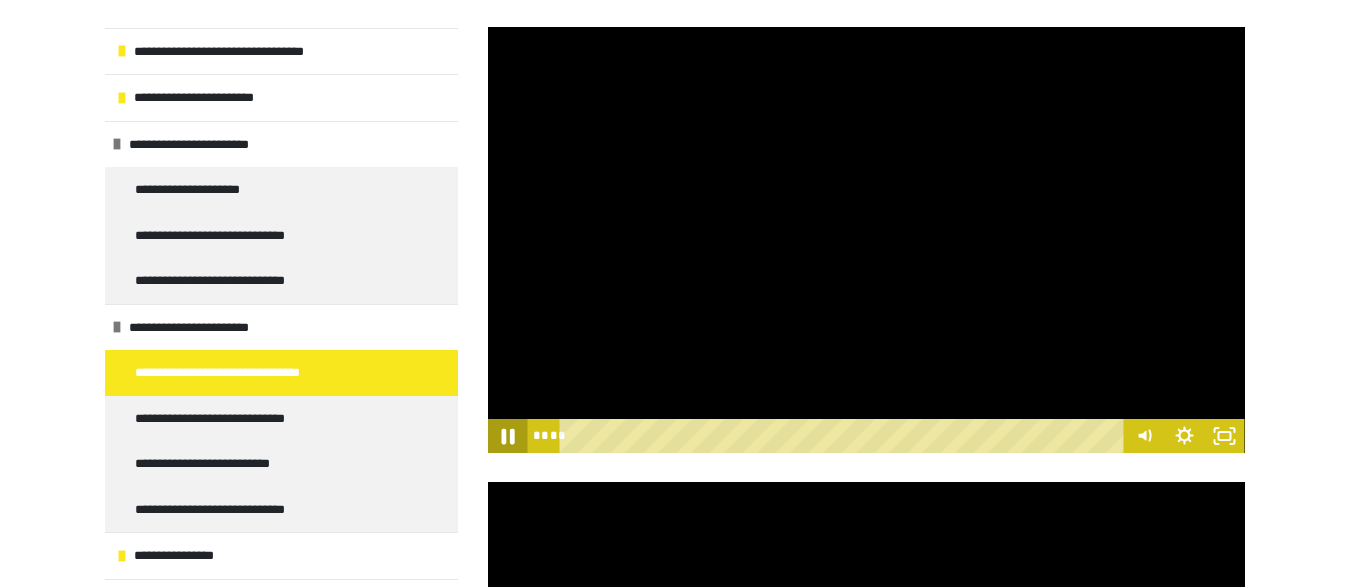 click 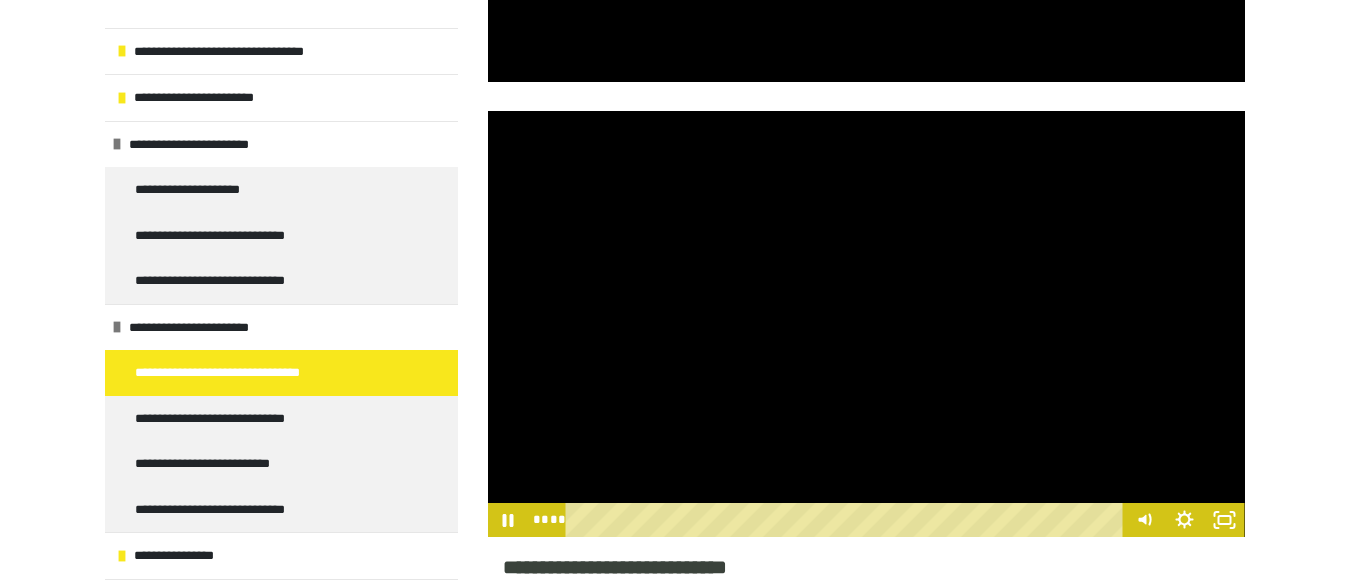 scroll, scrollTop: 891, scrollLeft: 0, axis: vertical 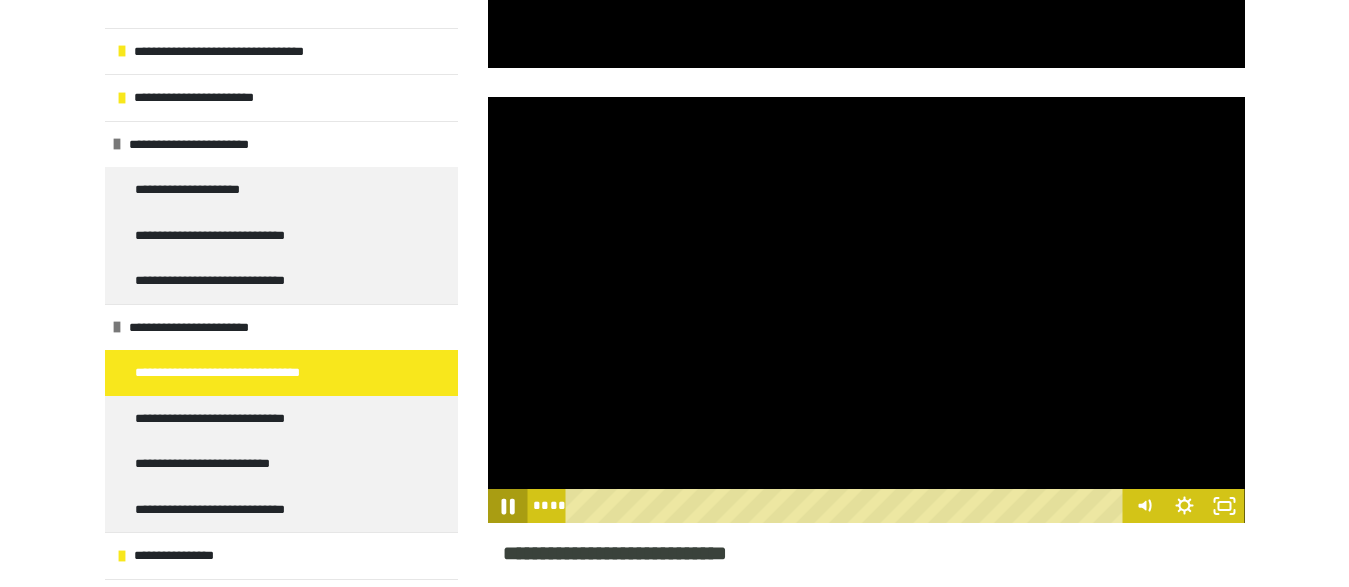 click 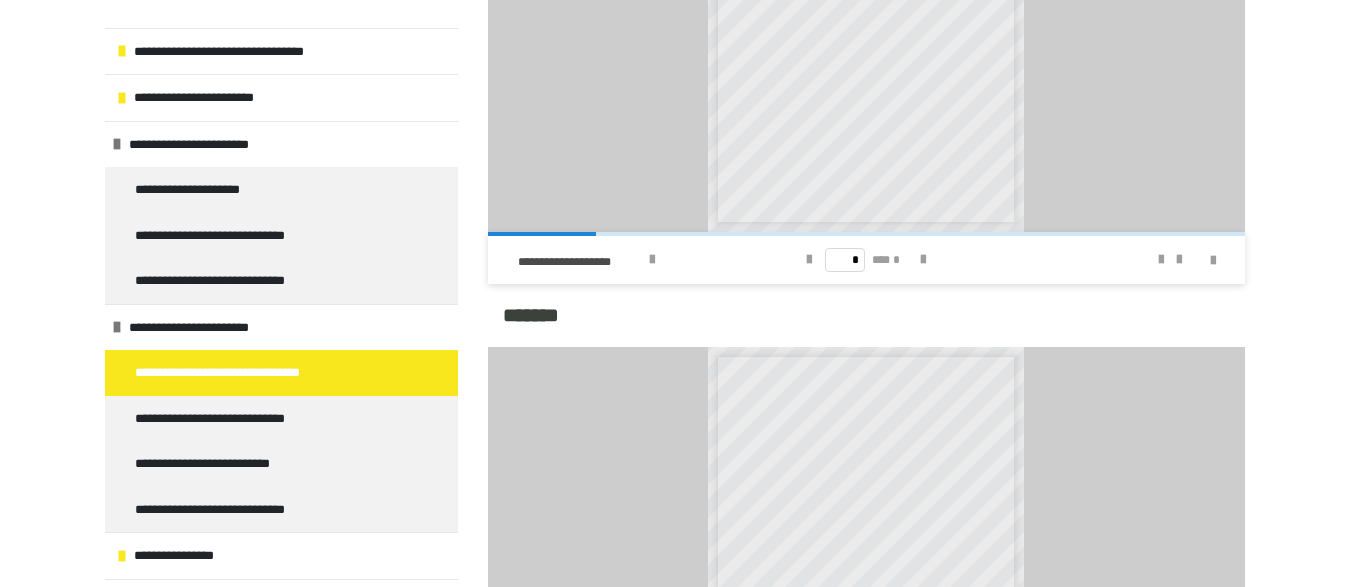 scroll, scrollTop: 1857, scrollLeft: 0, axis: vertical 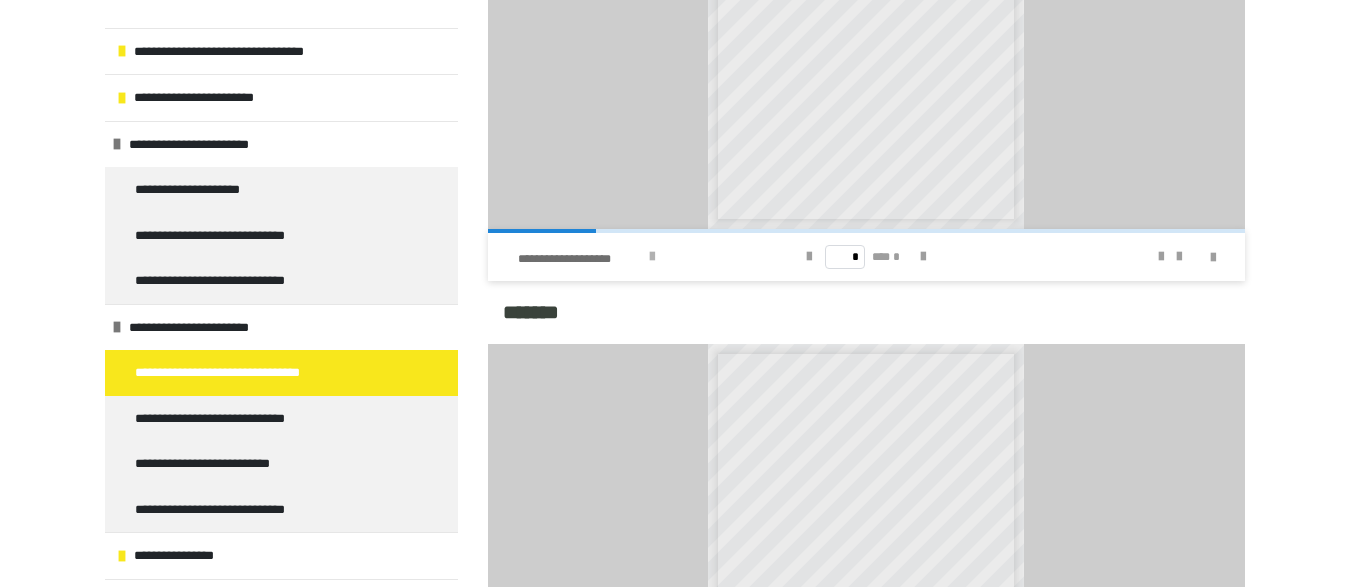 click at bounding box center (652, 257) 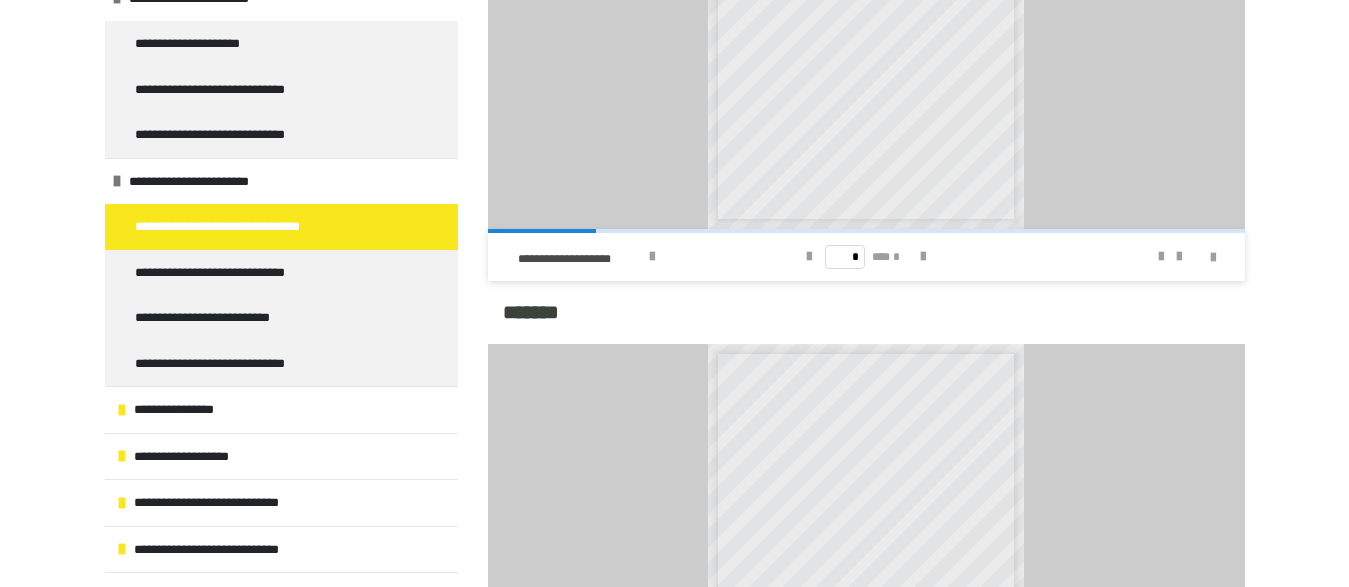 scroll, scrollTop: 222, scrollLeft: 0, axis: vertical 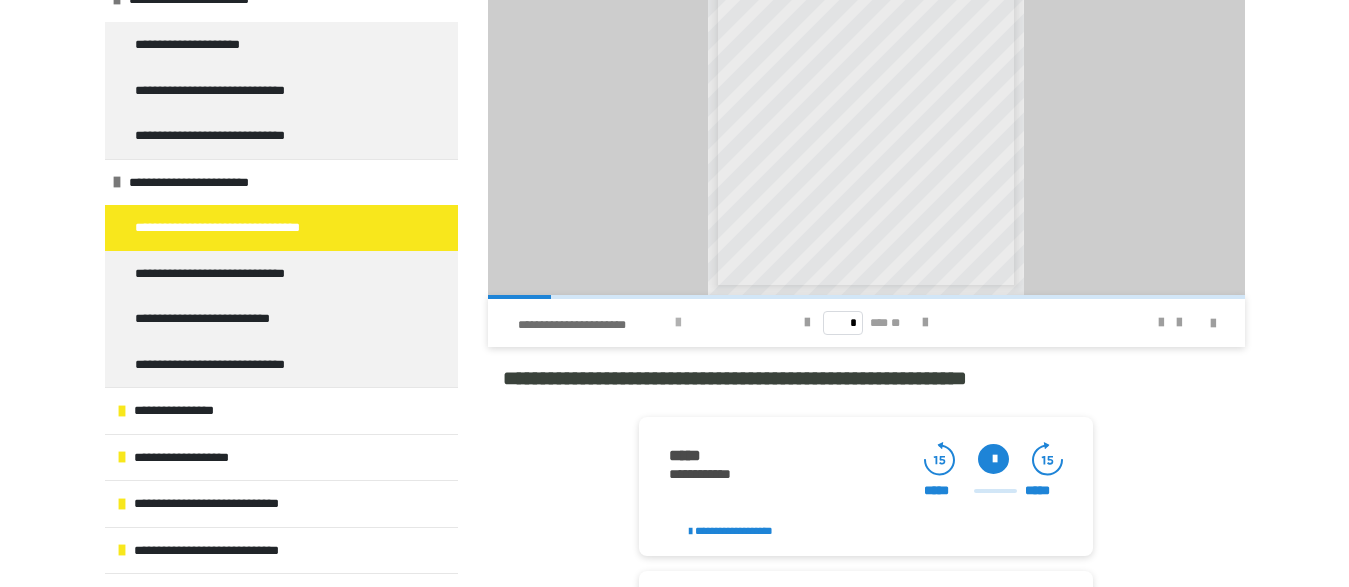 click on "**********" at bounding box center [593, 325] 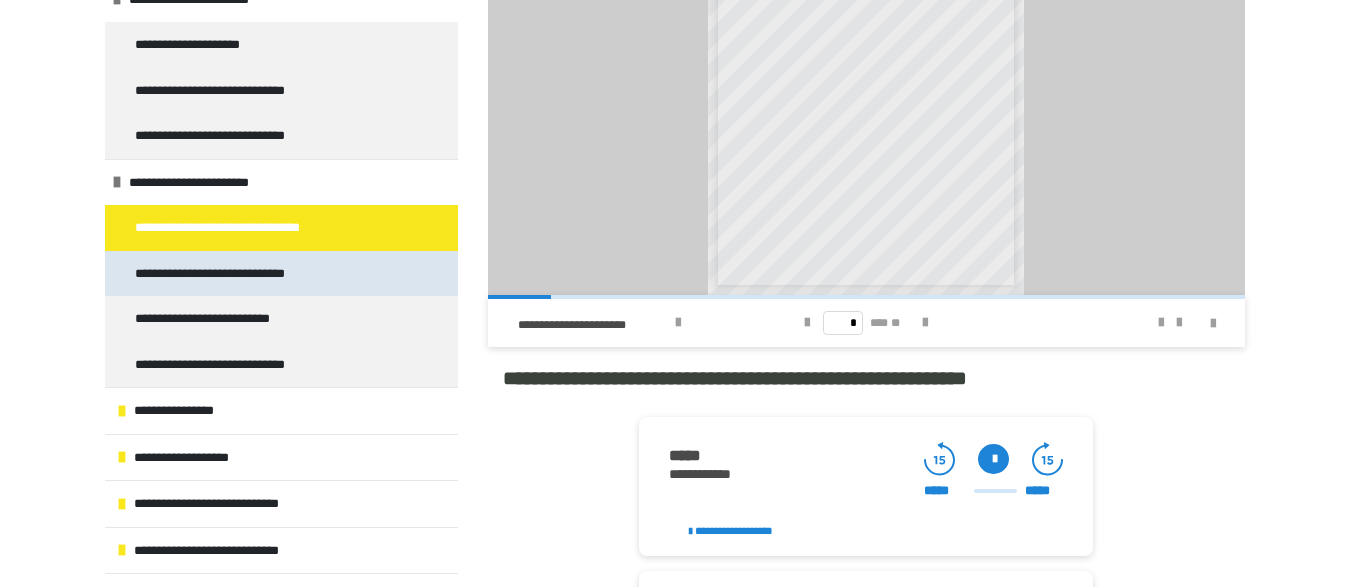 click on "**********" at bounding box center [230, 274] 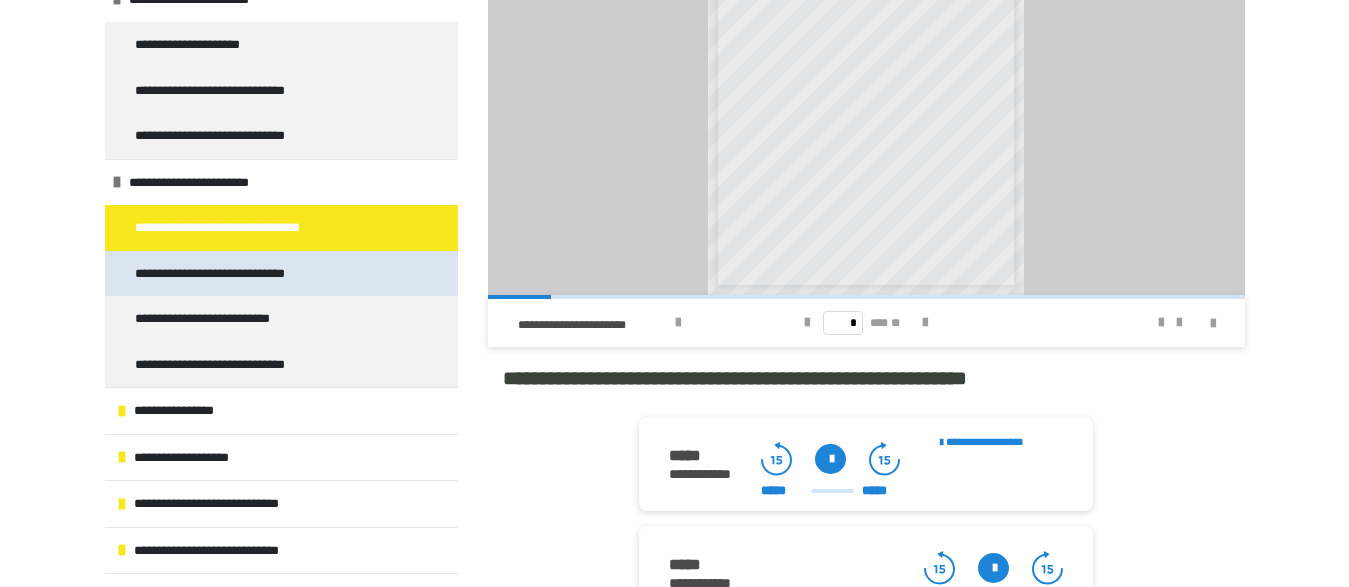 scroll, scrollTop: 283, scrollLeft: 0, axis: vertical 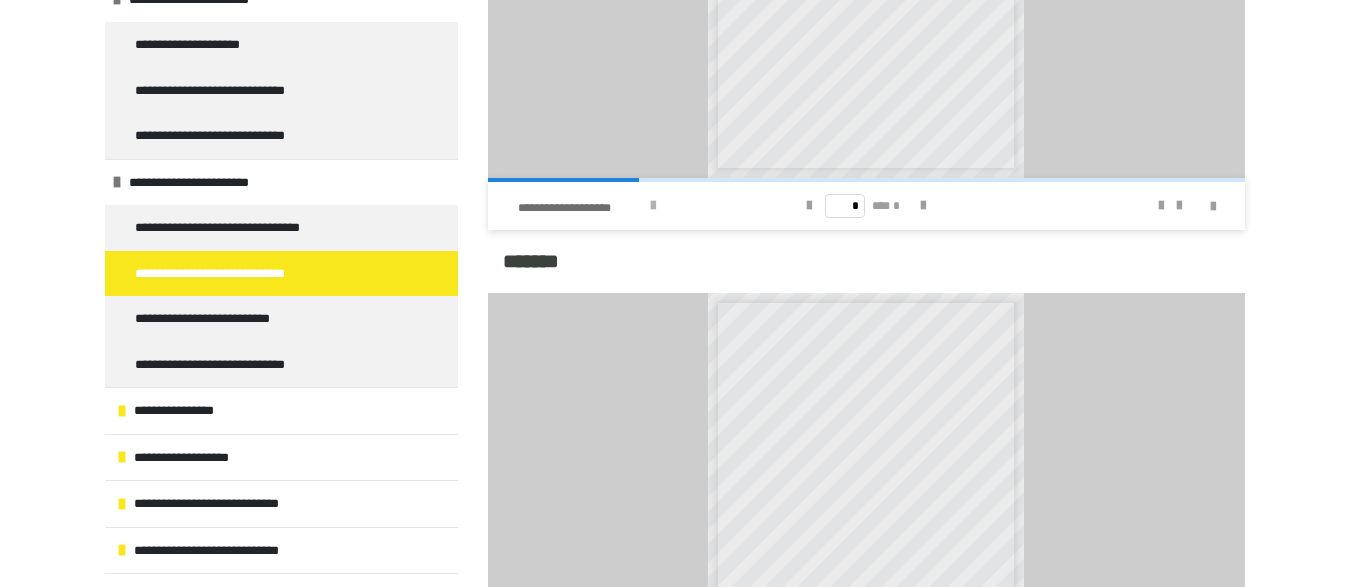 click at bounding box center (653, 206) 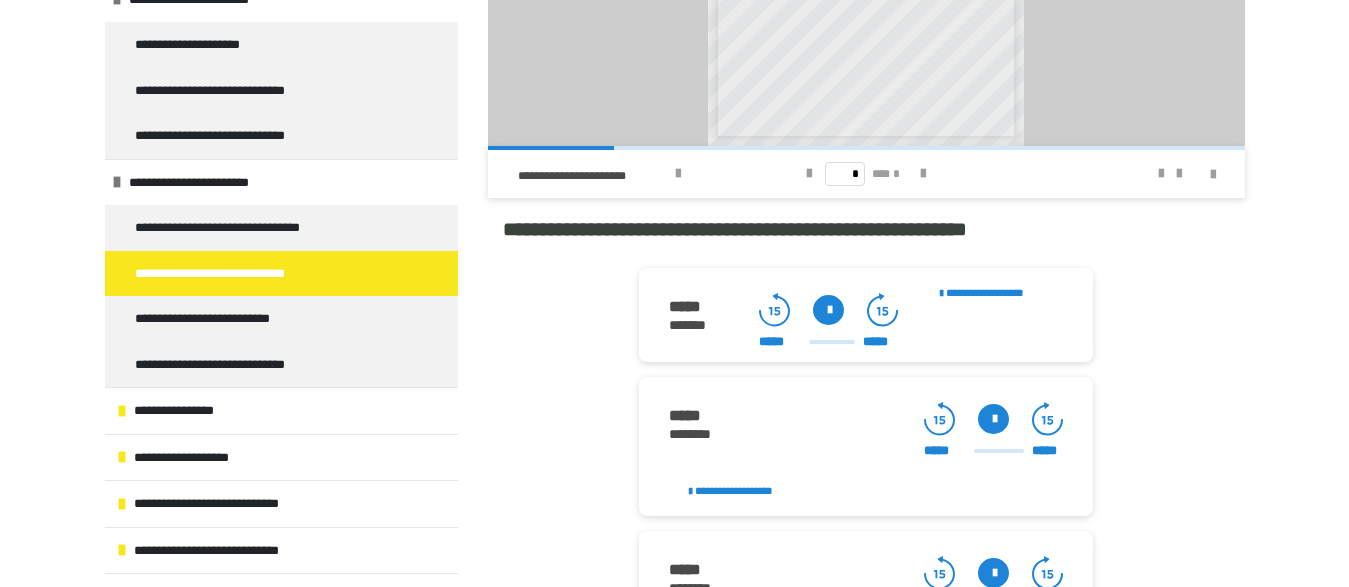 scroll, scrollTop: 2036, scrollLeft: 0, axis: vertical 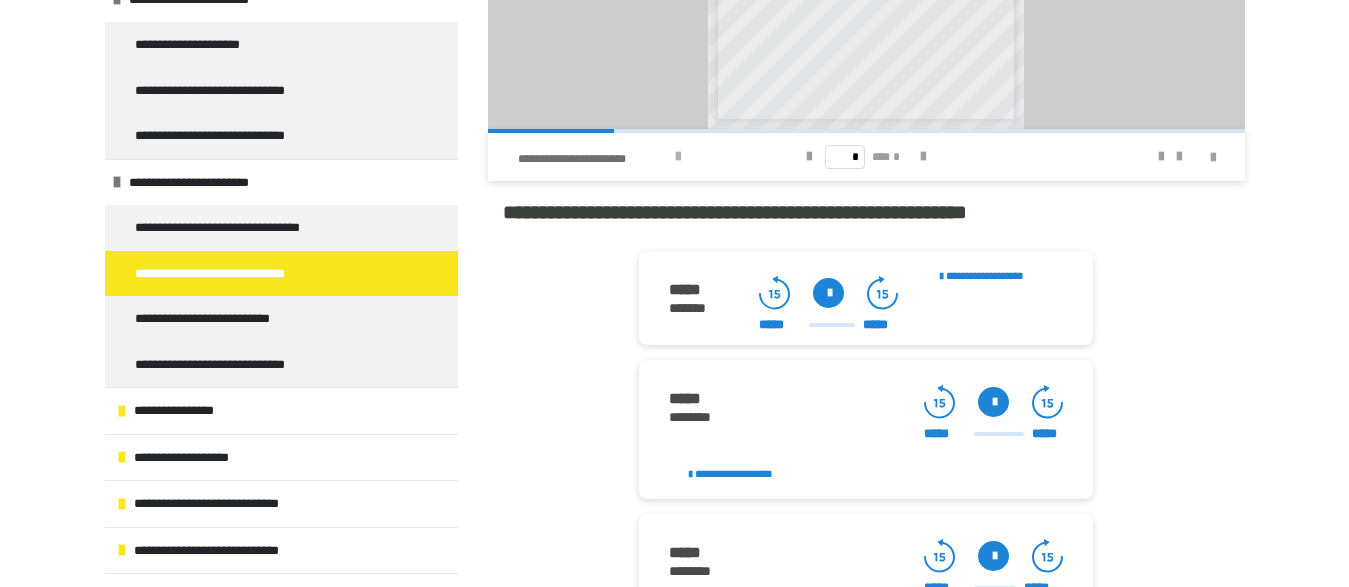 click at bounding box center (678, 157) 